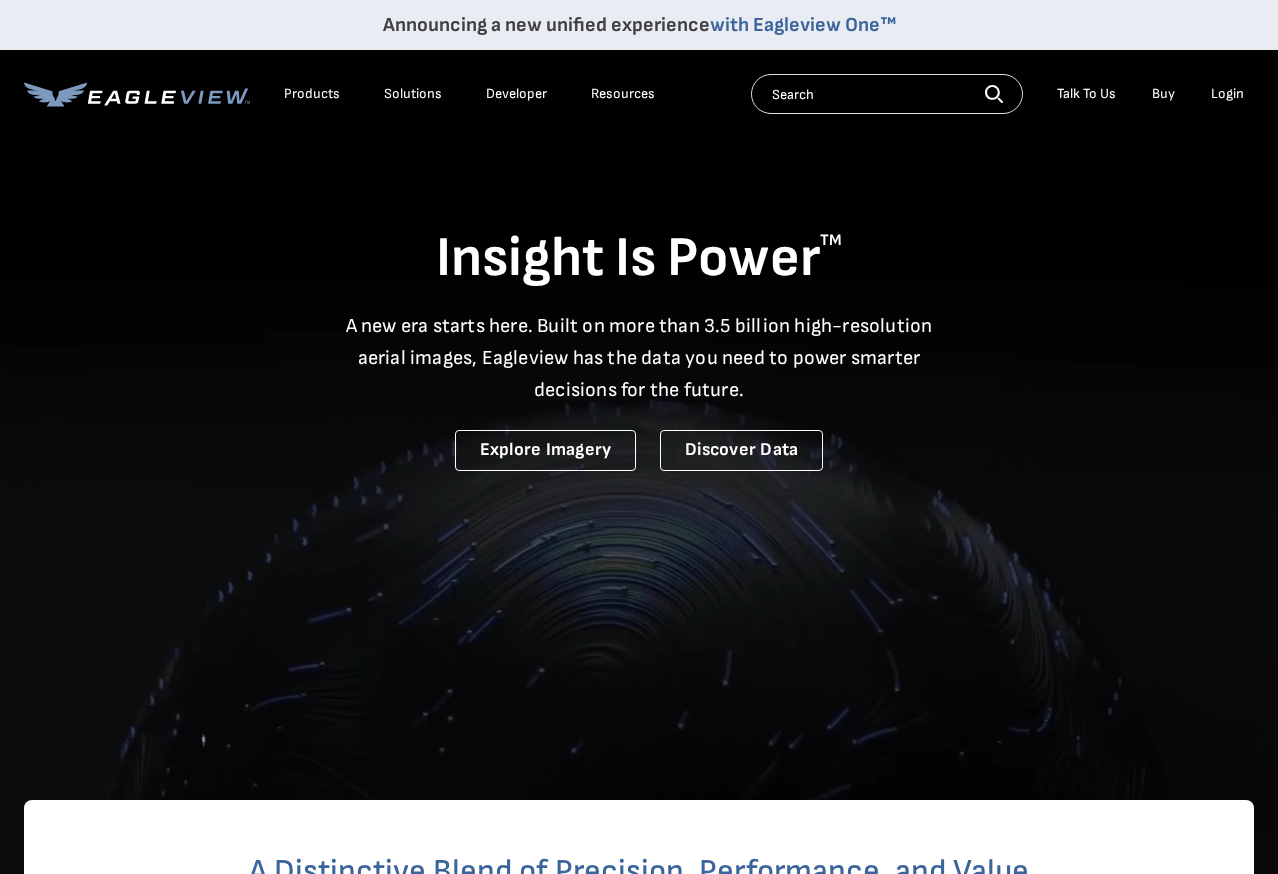 scroll, scrollTop: 0, scrollLeft: 0, axis: both 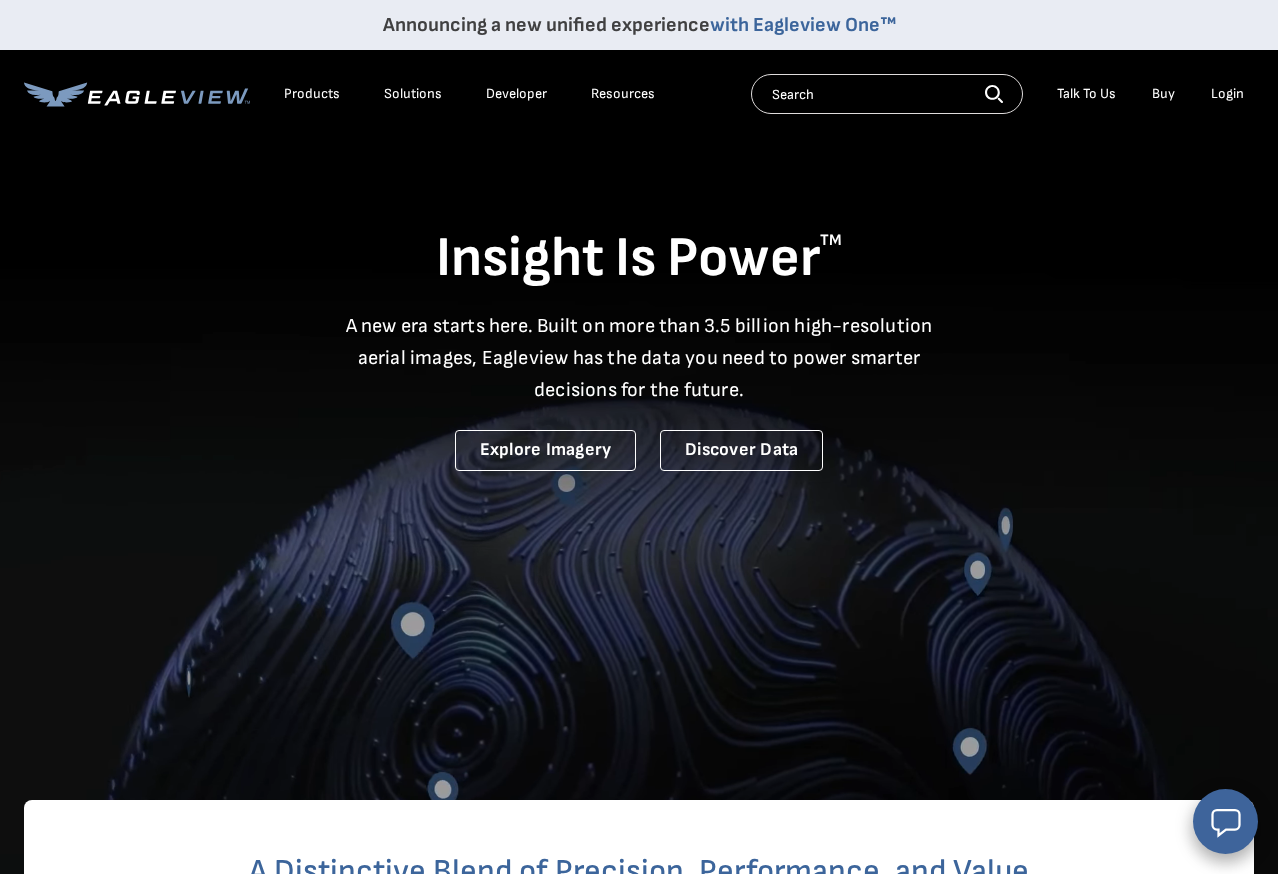 drag, startPoint x: 1202, startPoint y: 152, endPoint x: 1228, endPoint y: 102, distance: 56.35601 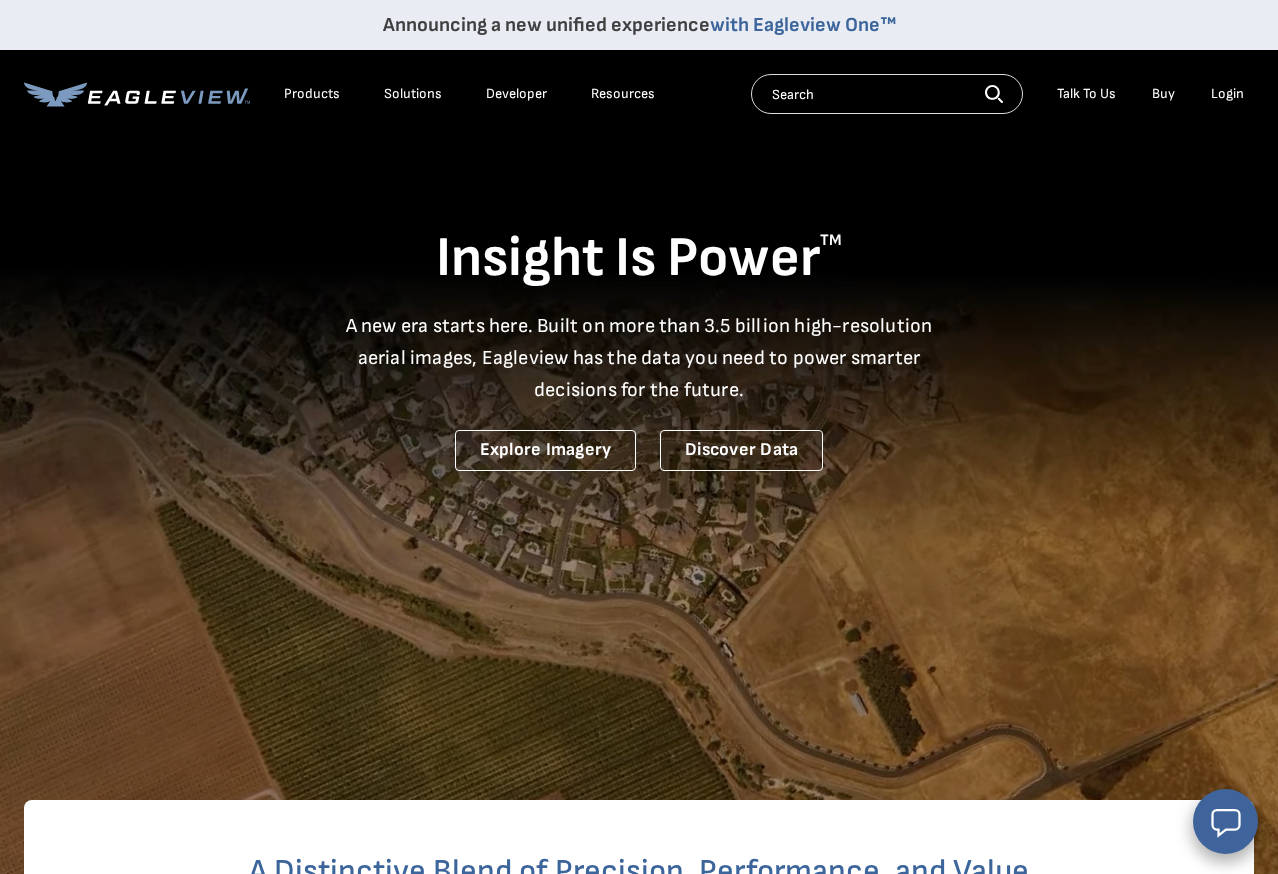 click on "Insight Is Power TM
A new era starts here. Built on more than 3.5 billion high-resolution aerial images, Eagleview has the data you need to power smarter decisions for the future.
Explore Imagery
Discover Data" at bounding box center (639, 303) 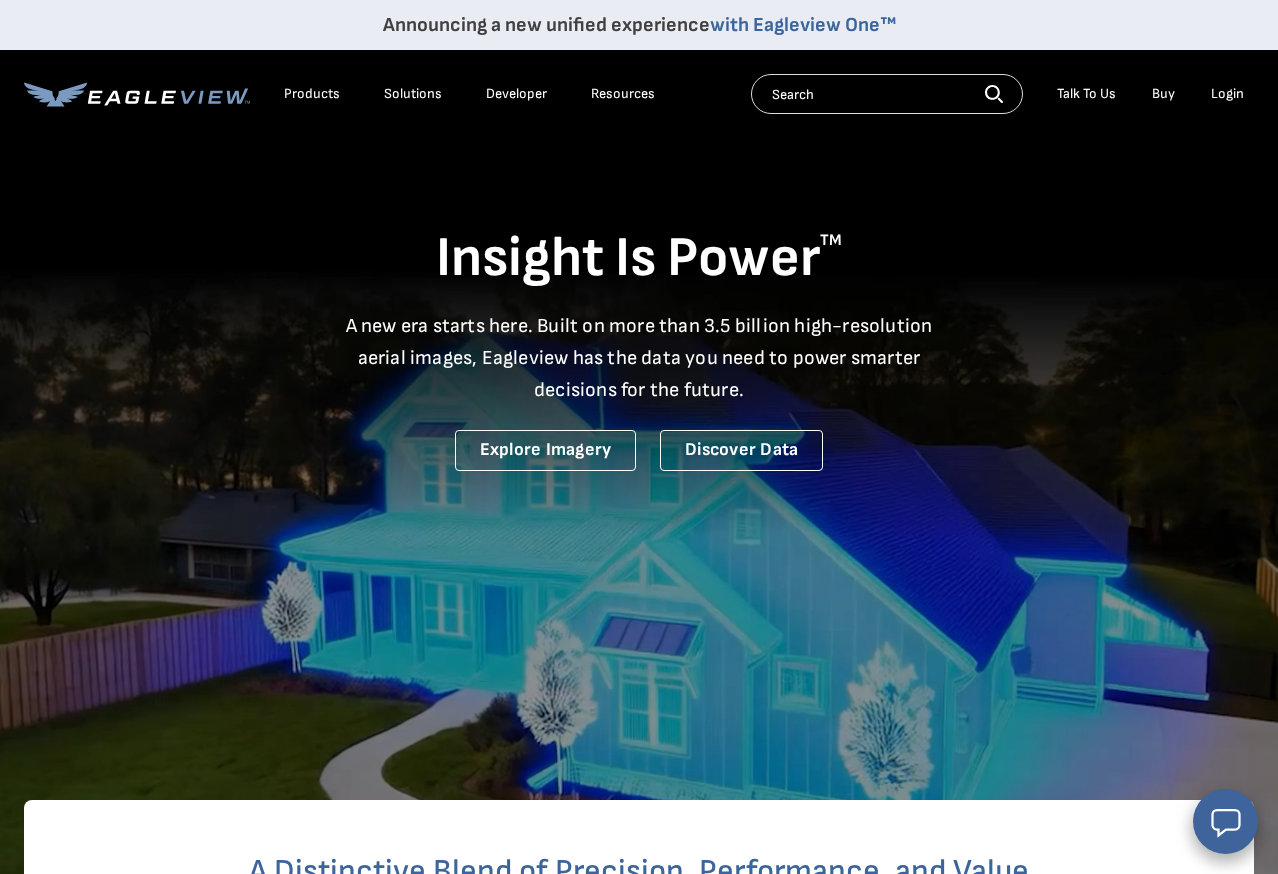 click on "Login" at bounding box center [1227, 94] 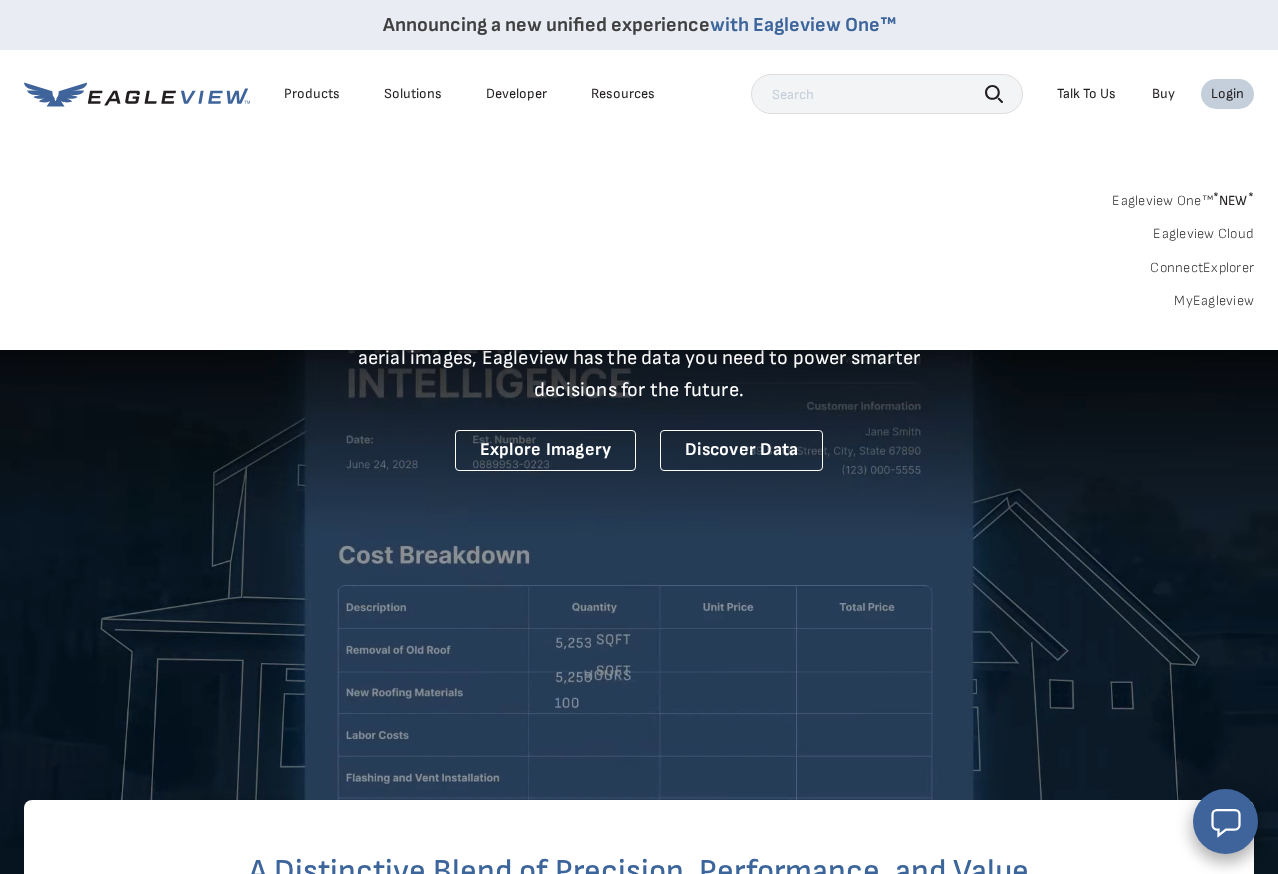 click at bounding box center (887, 94) 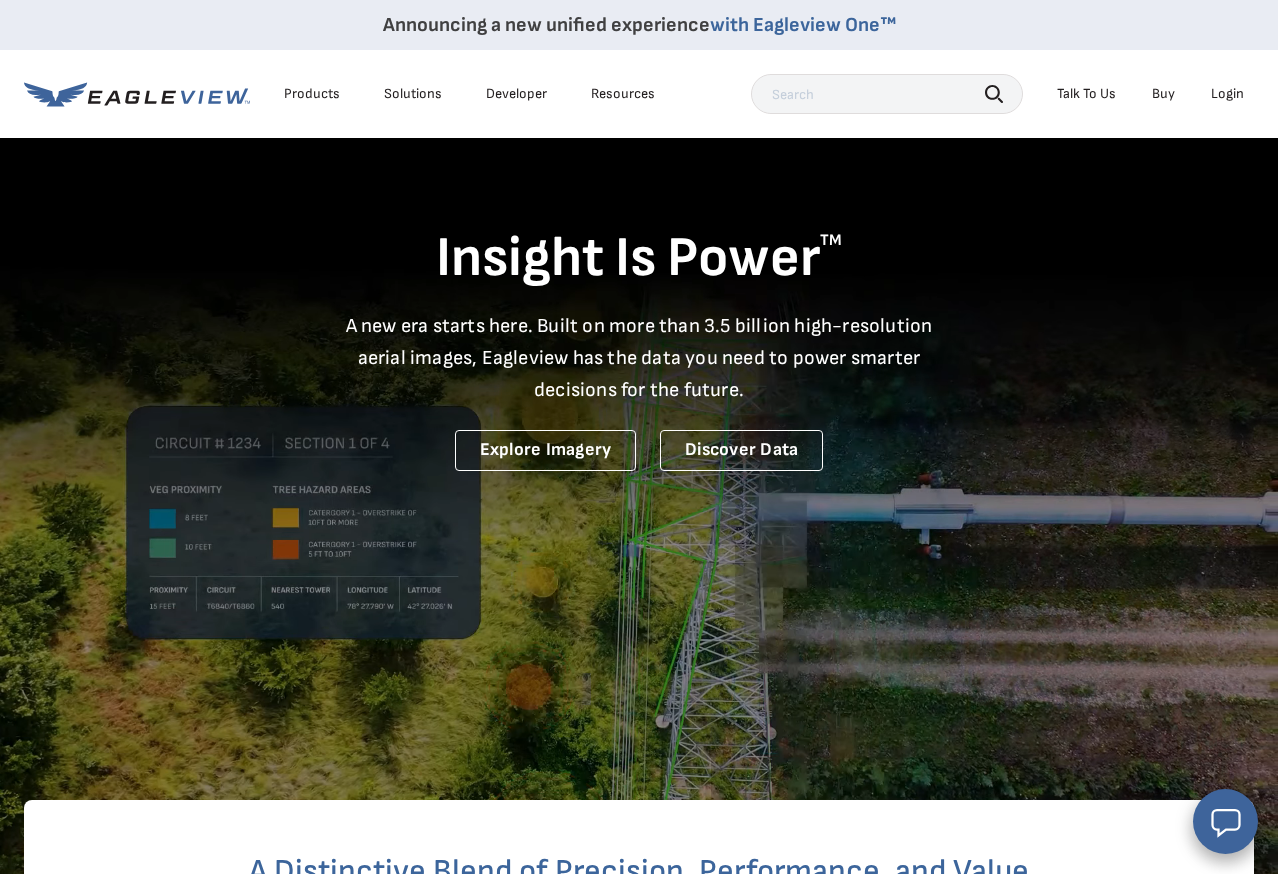 click on "Login" at bounding box center (1227, 94) 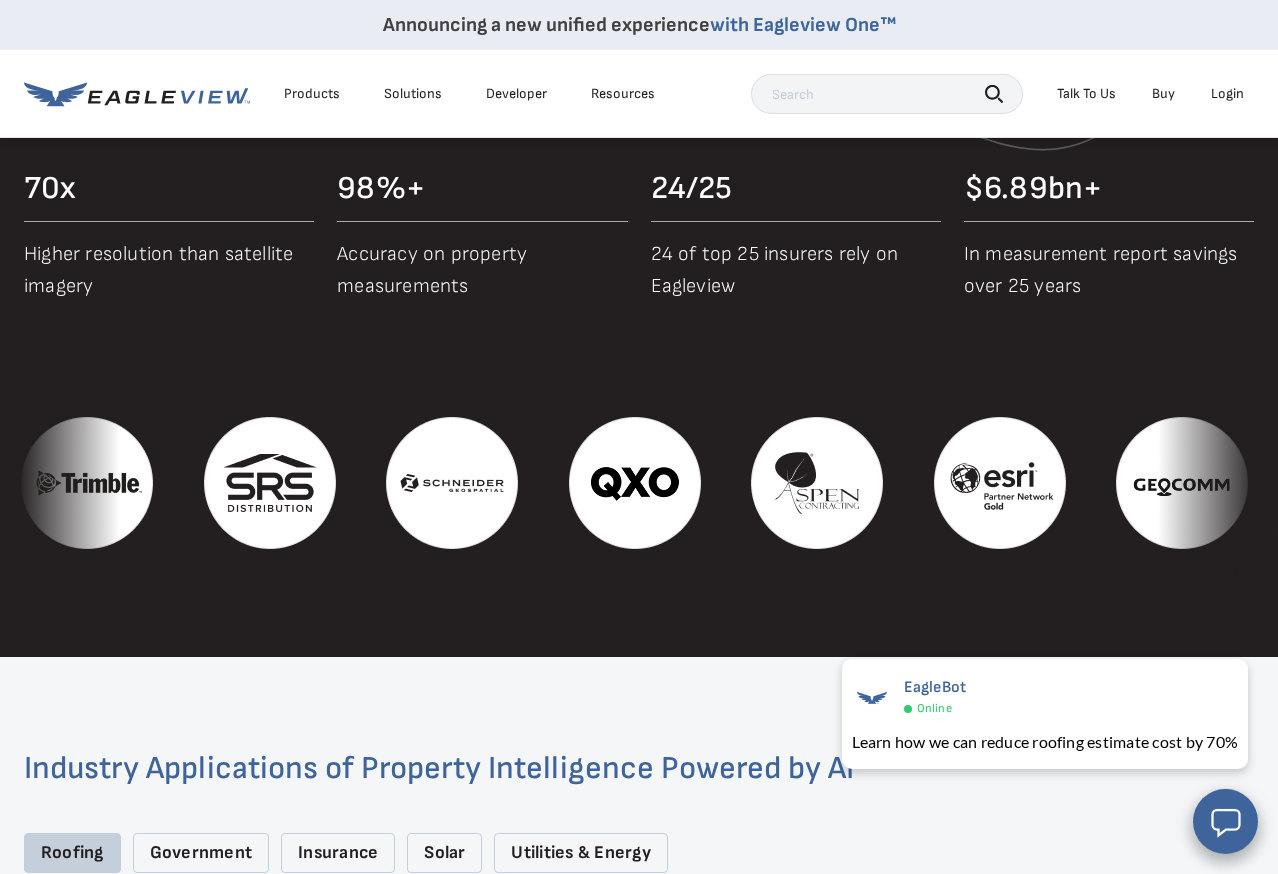 scroll, scrollTop: 1938, scrollLeft: 0, axis: vertical 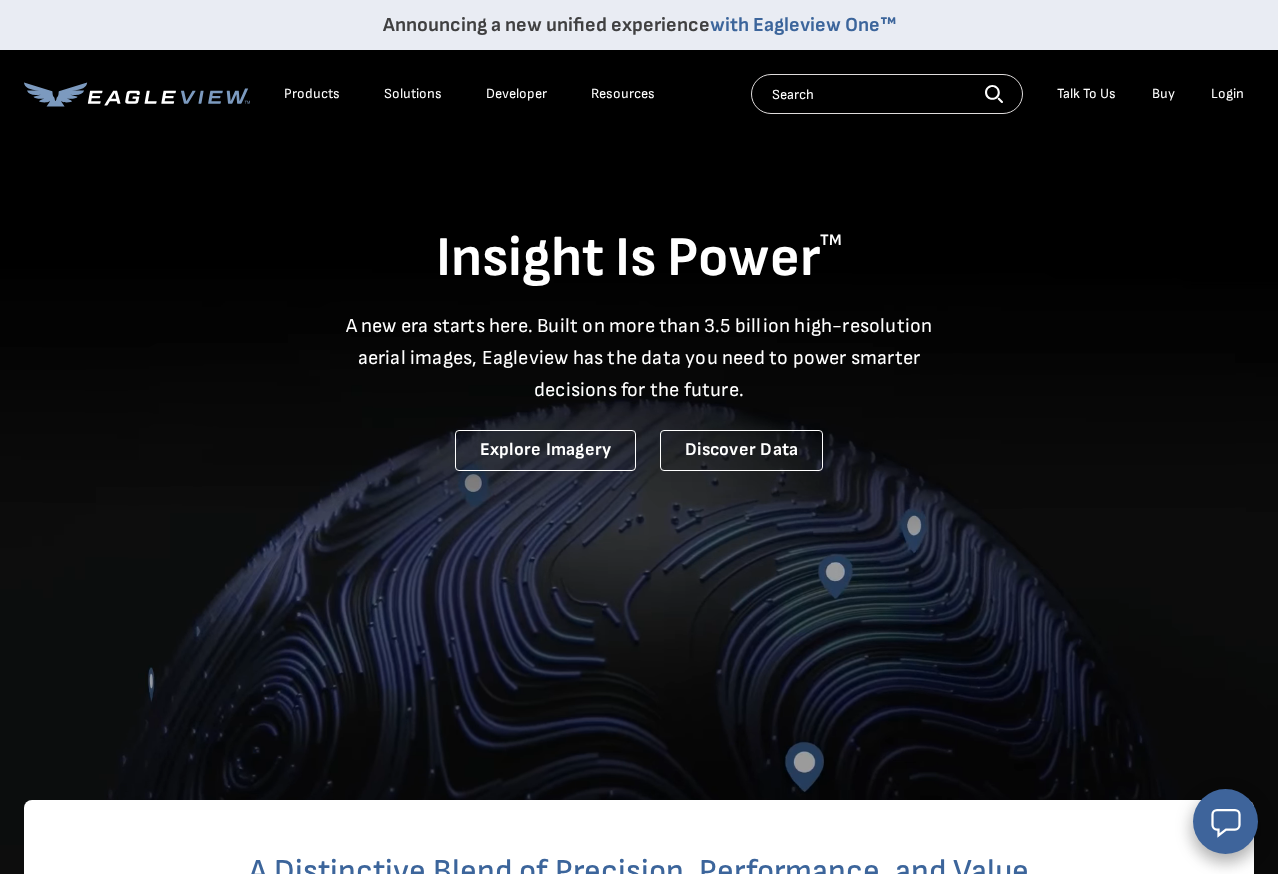 click on "Login" at bounding box center [1227, 94] 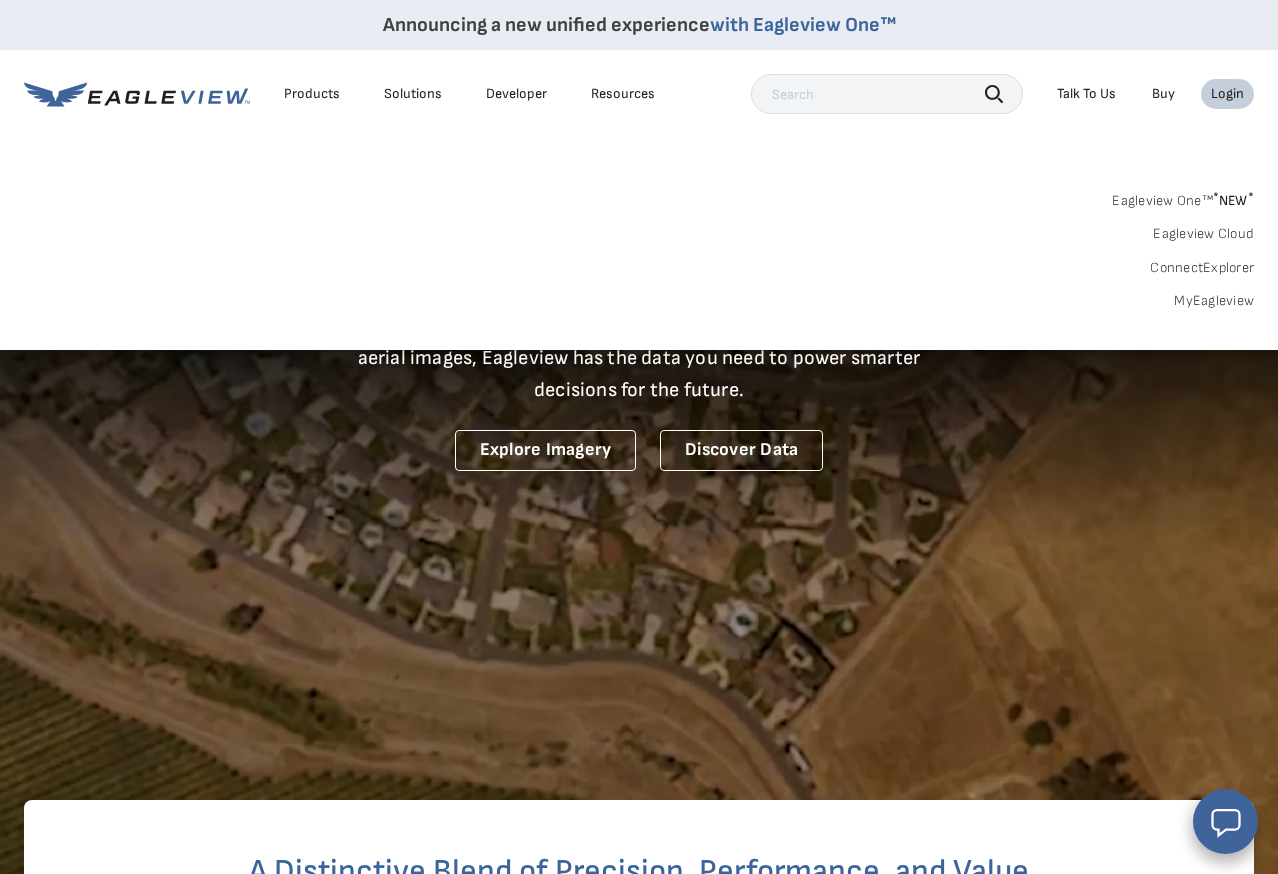 click on "Login" at bounding box center (1227, 94) 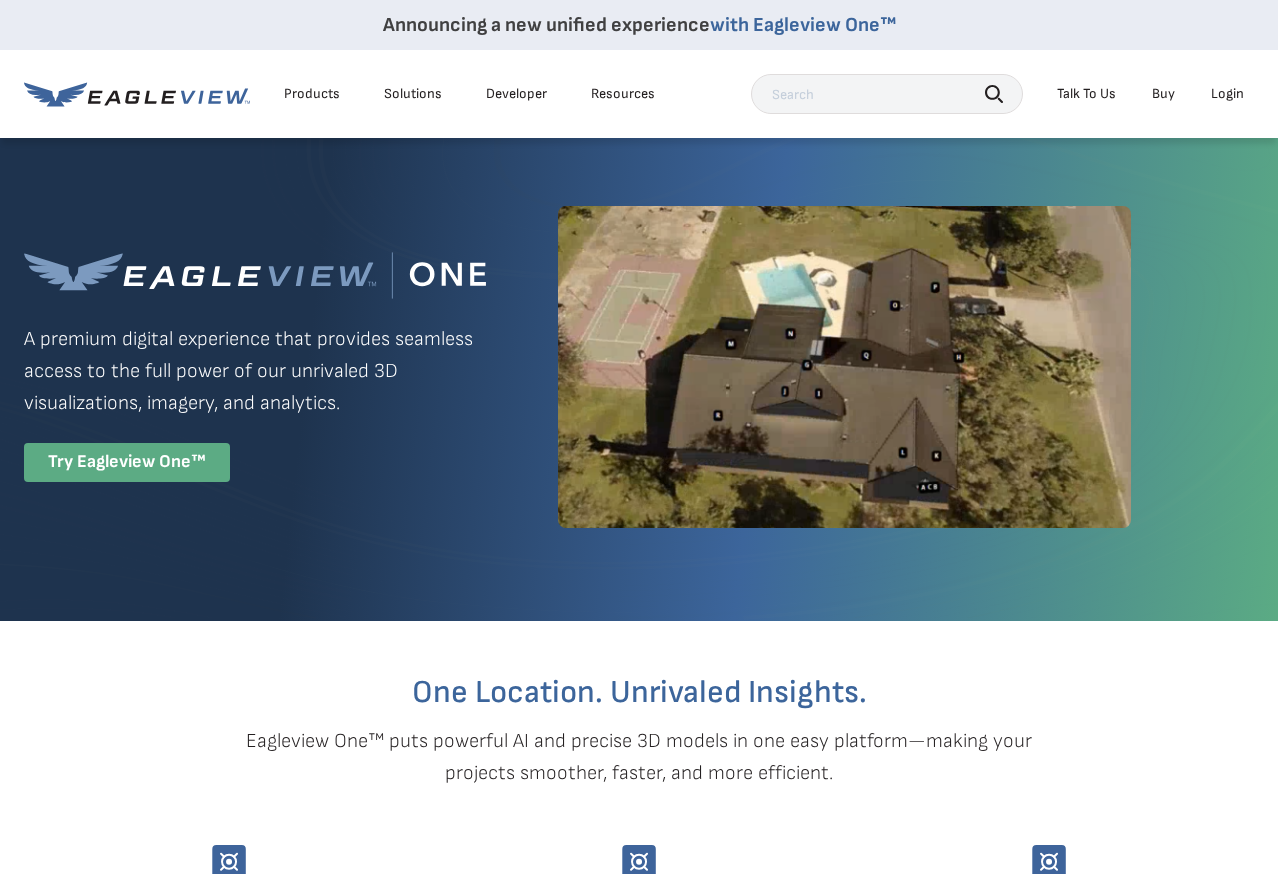 scroll, scrollTop: 0, scrollLeft: 0, axis: both 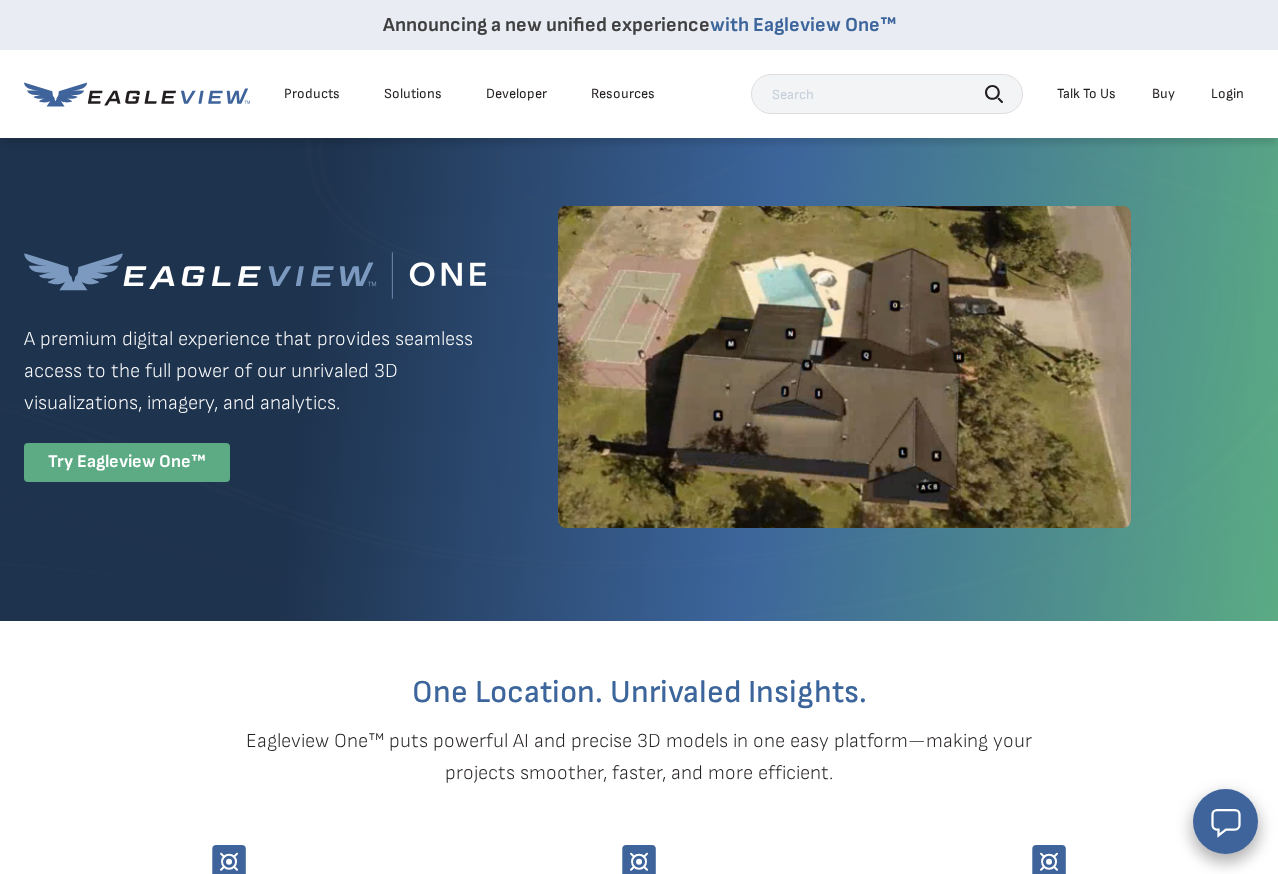 click on "Login" at bounding box center (1227, 94) 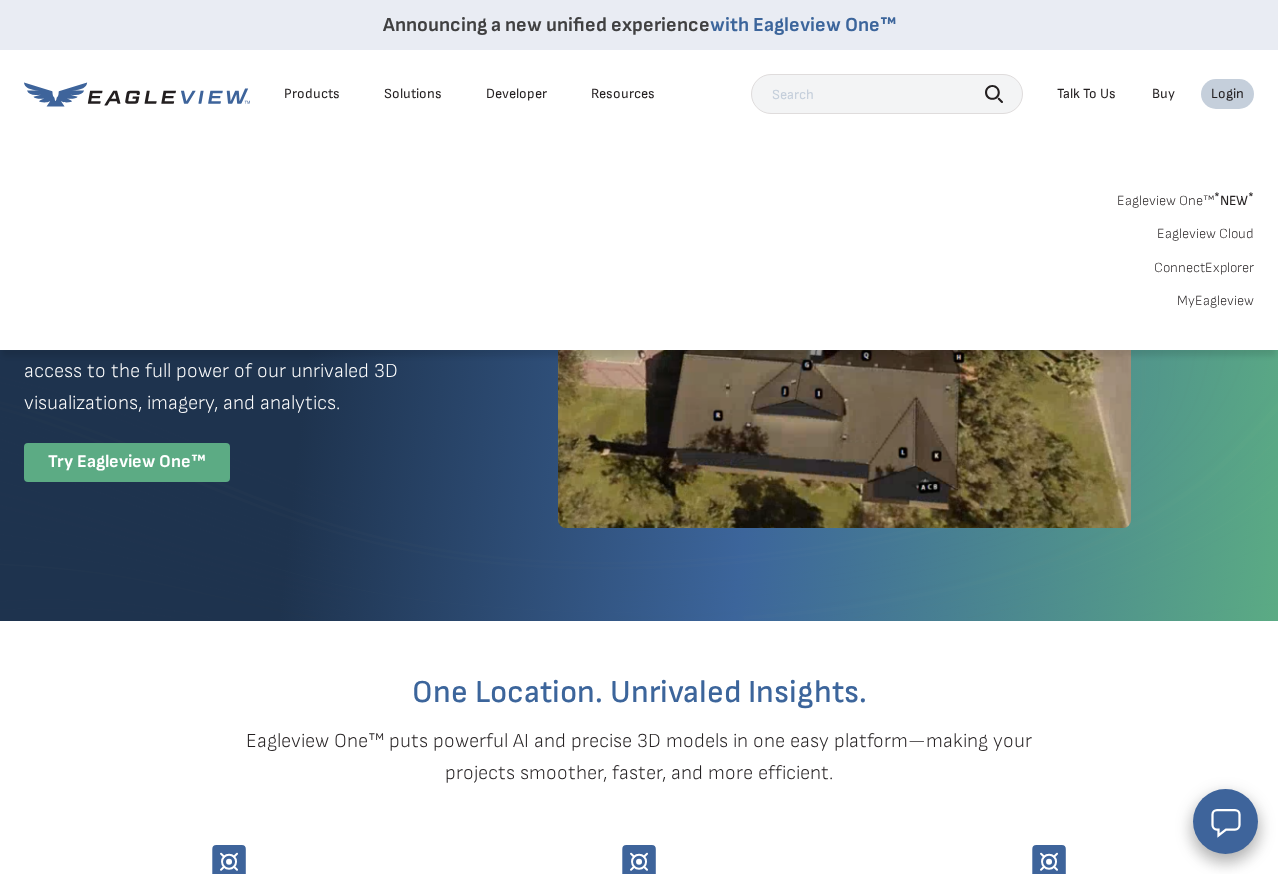 click on "Login" at bounding box center [1227, 94] 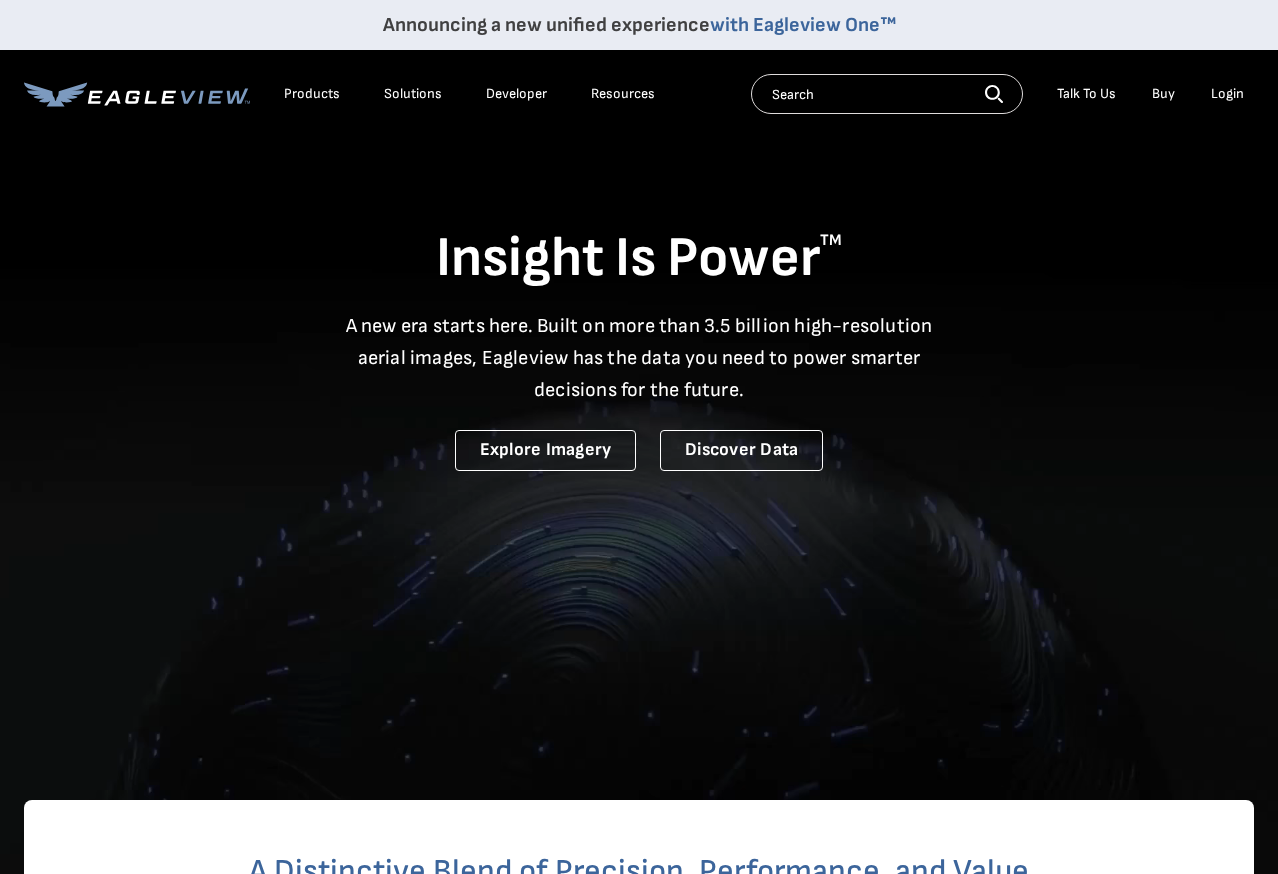 scroll, scrollTop: 0, scrollLeft: 0, axis: both 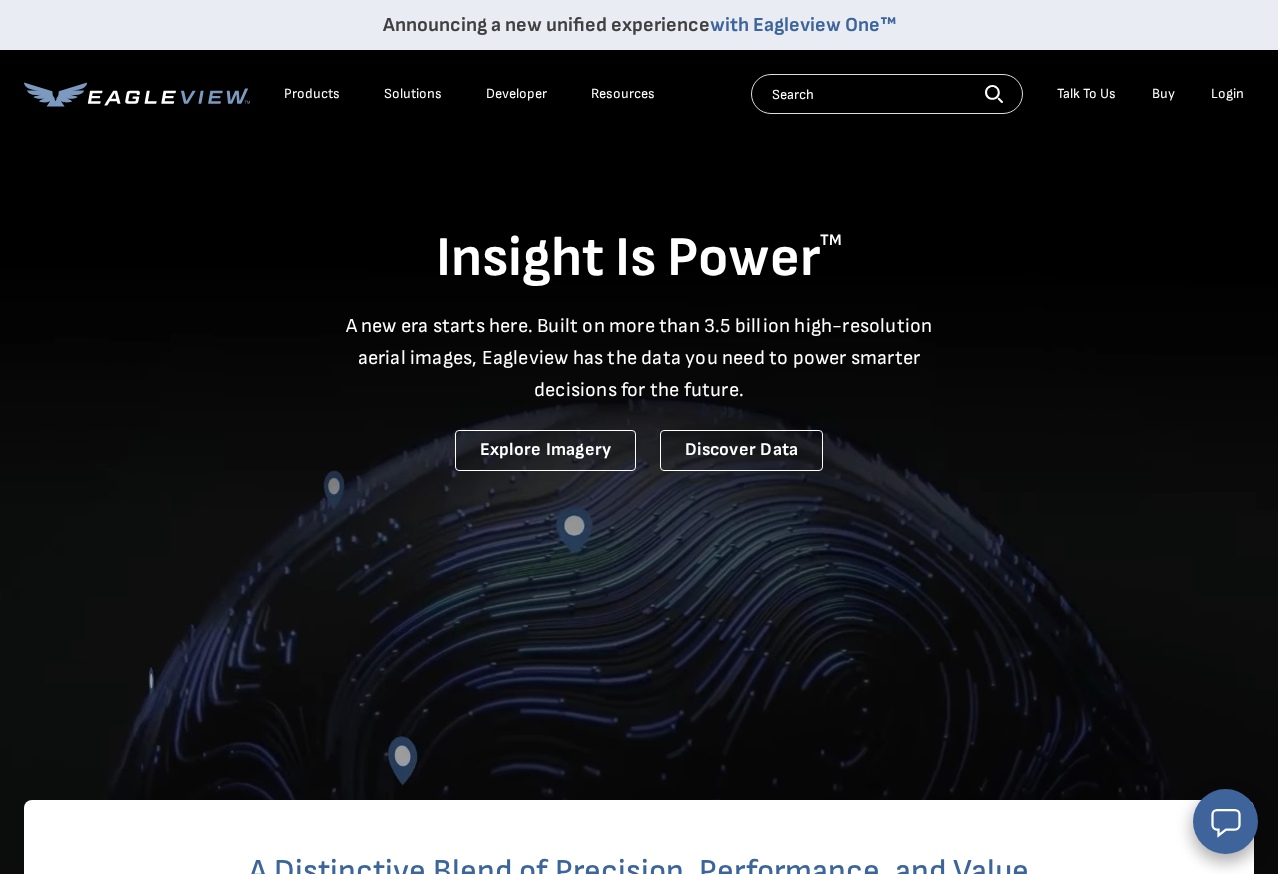 click on "Login" at bounding box center [1227, 94] 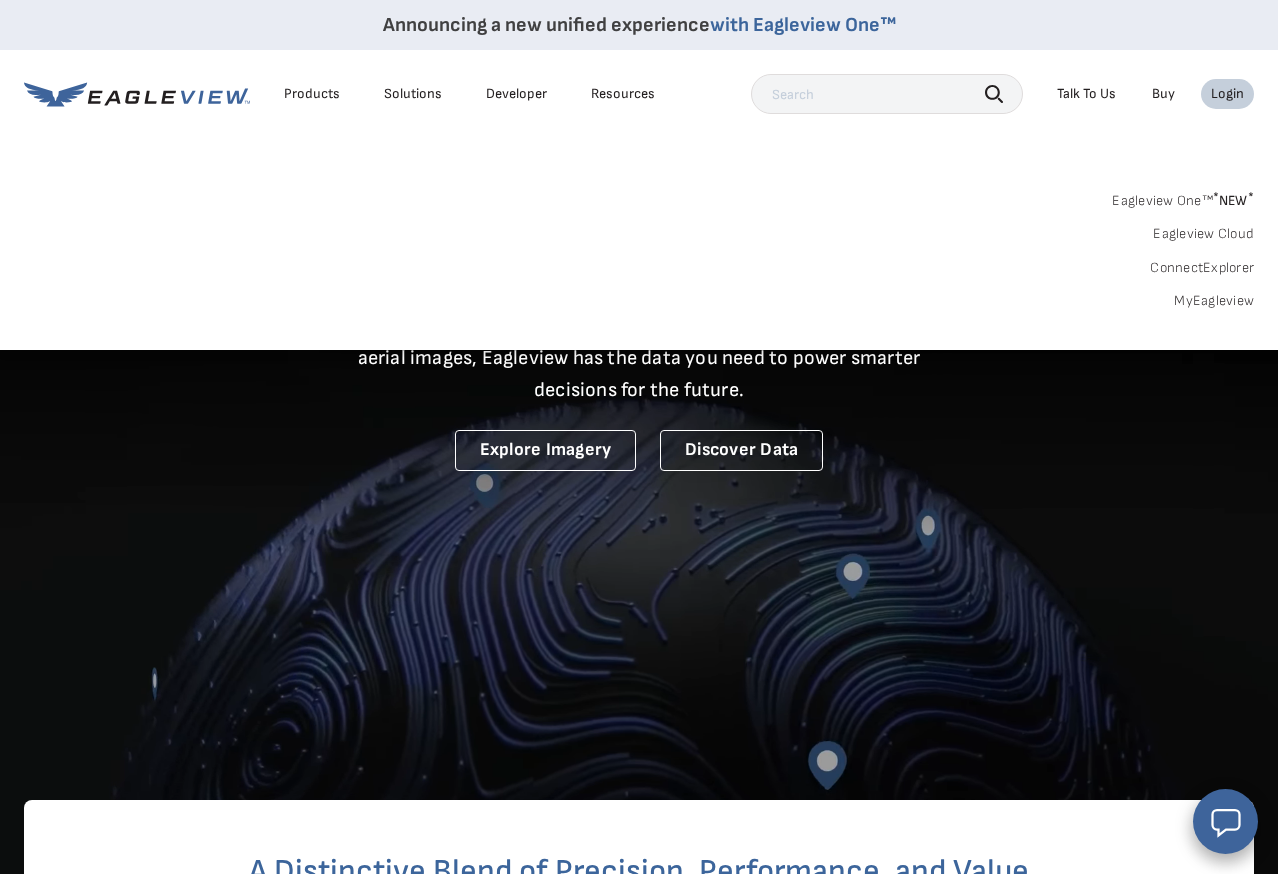 click at bounding box center (887, 94) 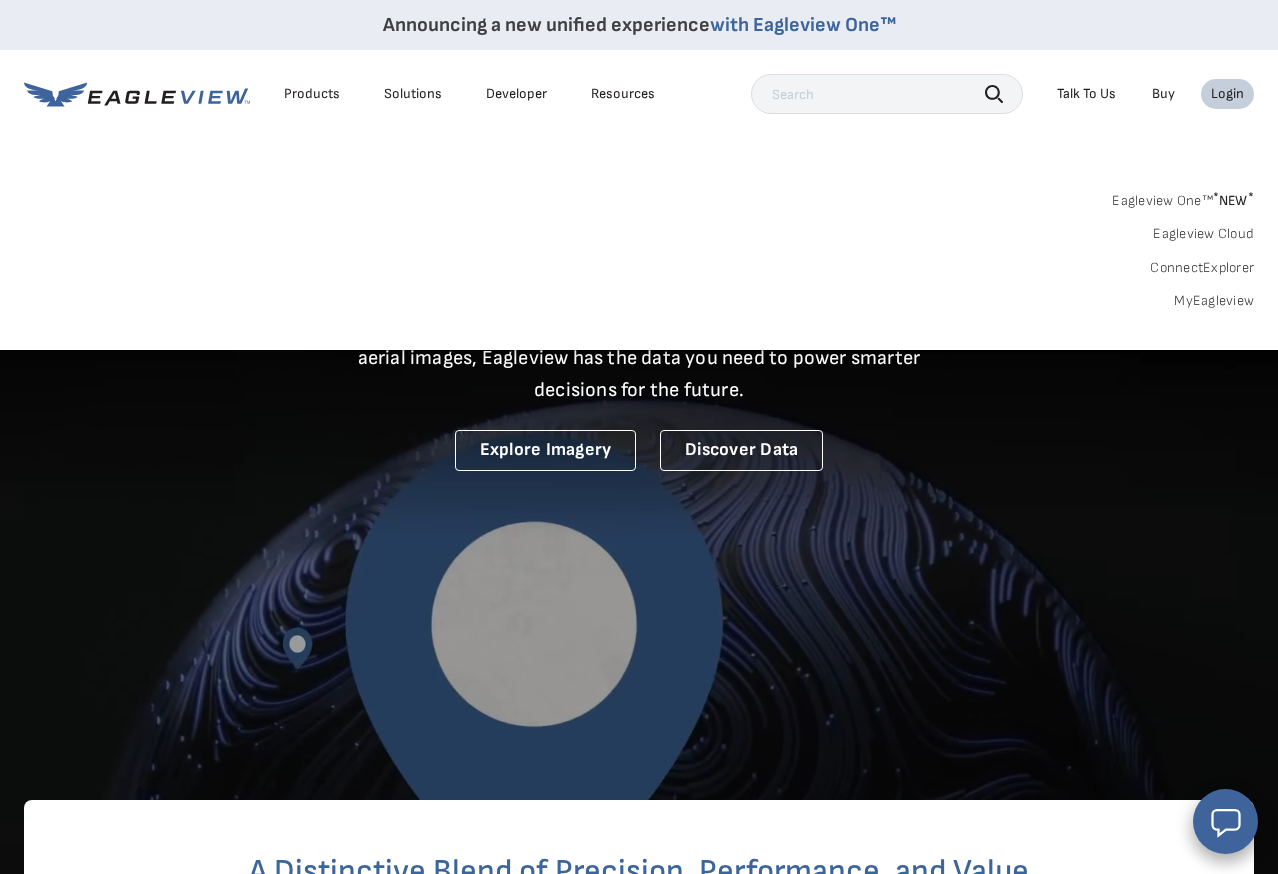 click 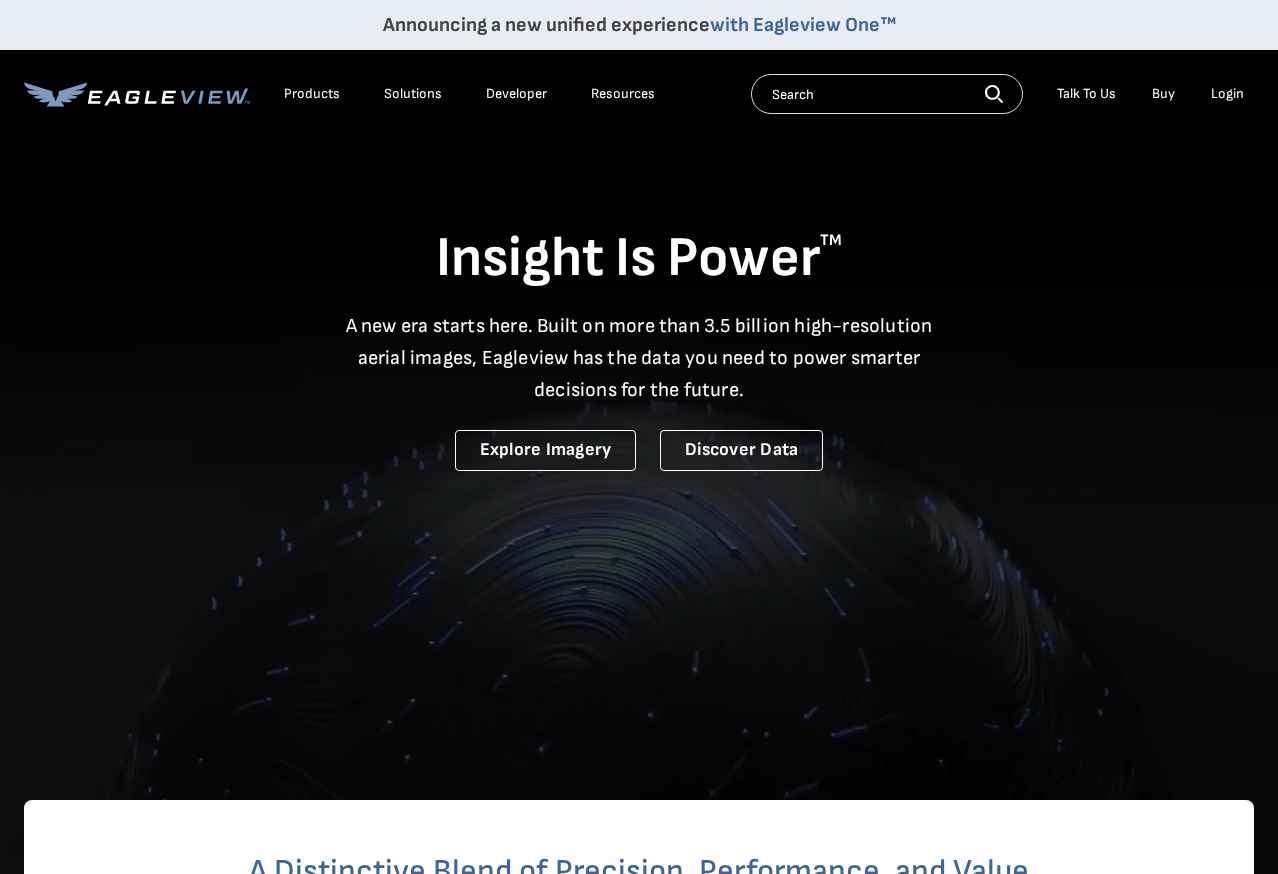 scroll, scrollTop: 0, scrollLeft: 0, axis: both 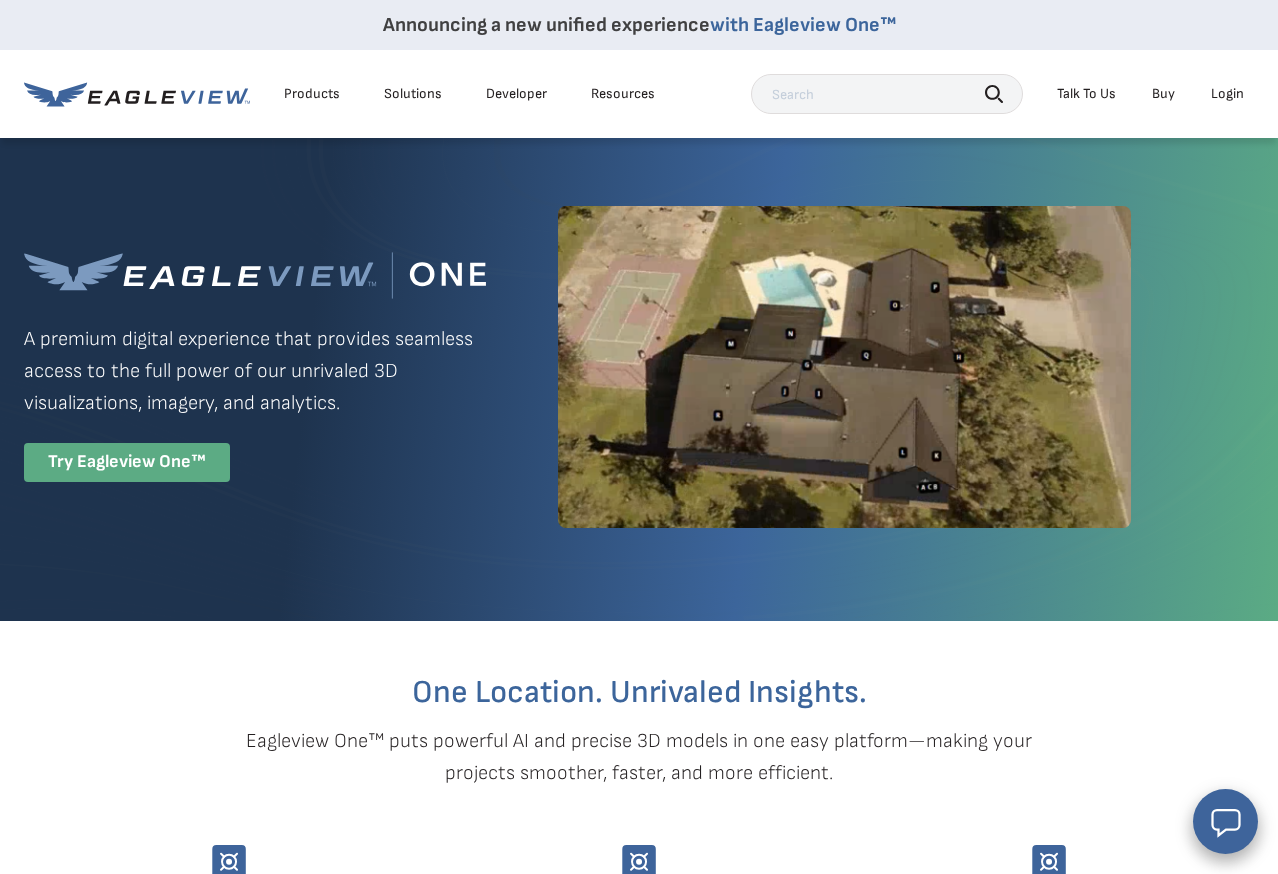 click on "Login" at bounding box center [1227, 94] 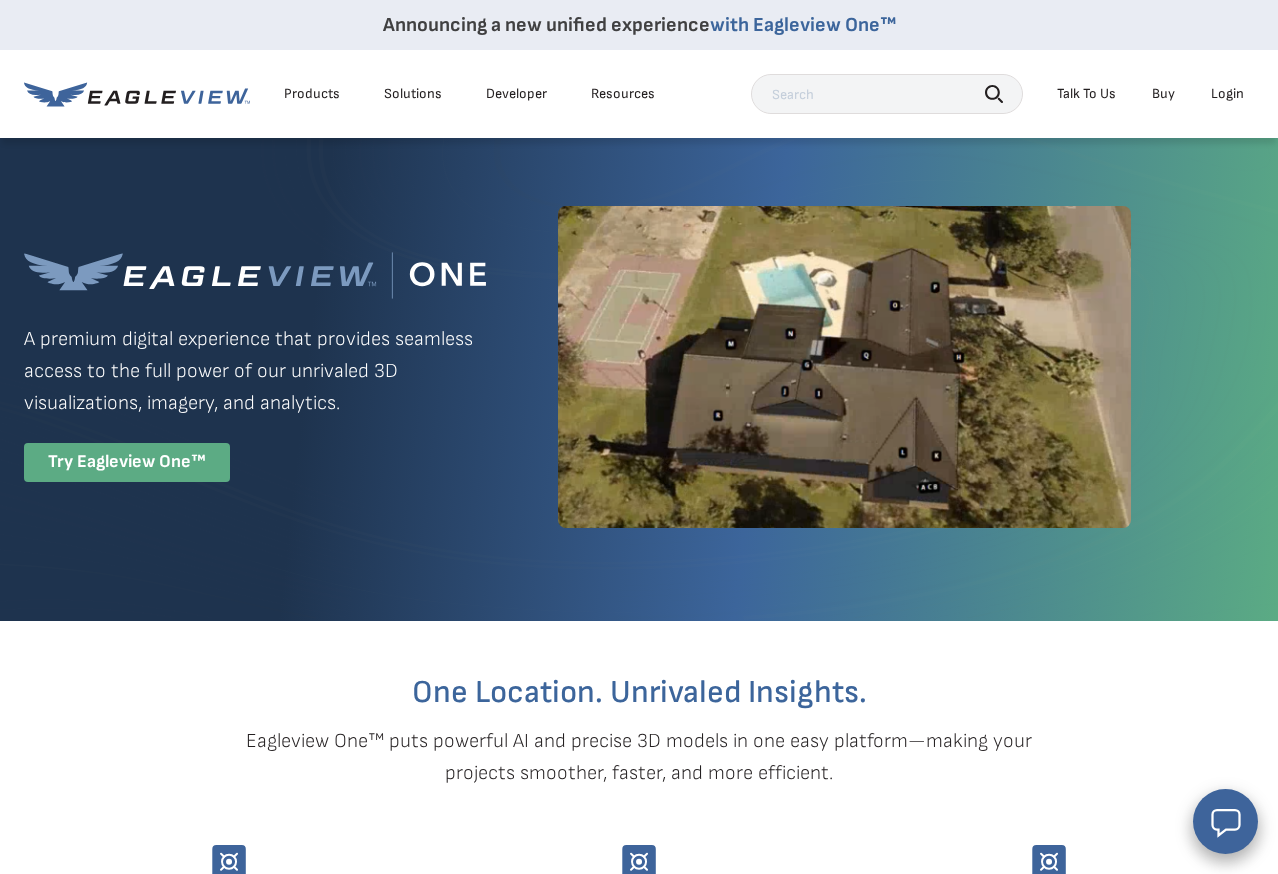 click at bounding box center (887, 94) 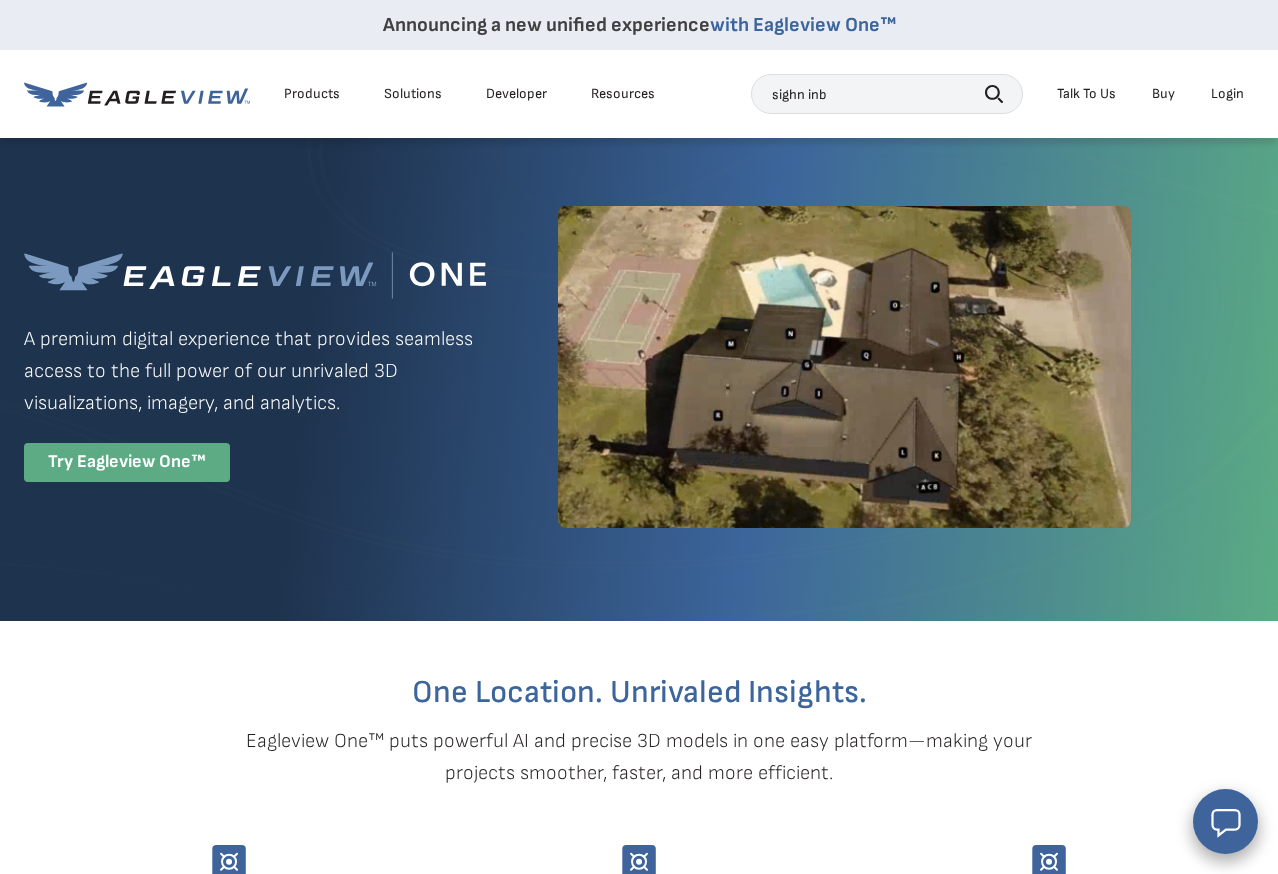 type on "sighn inb" 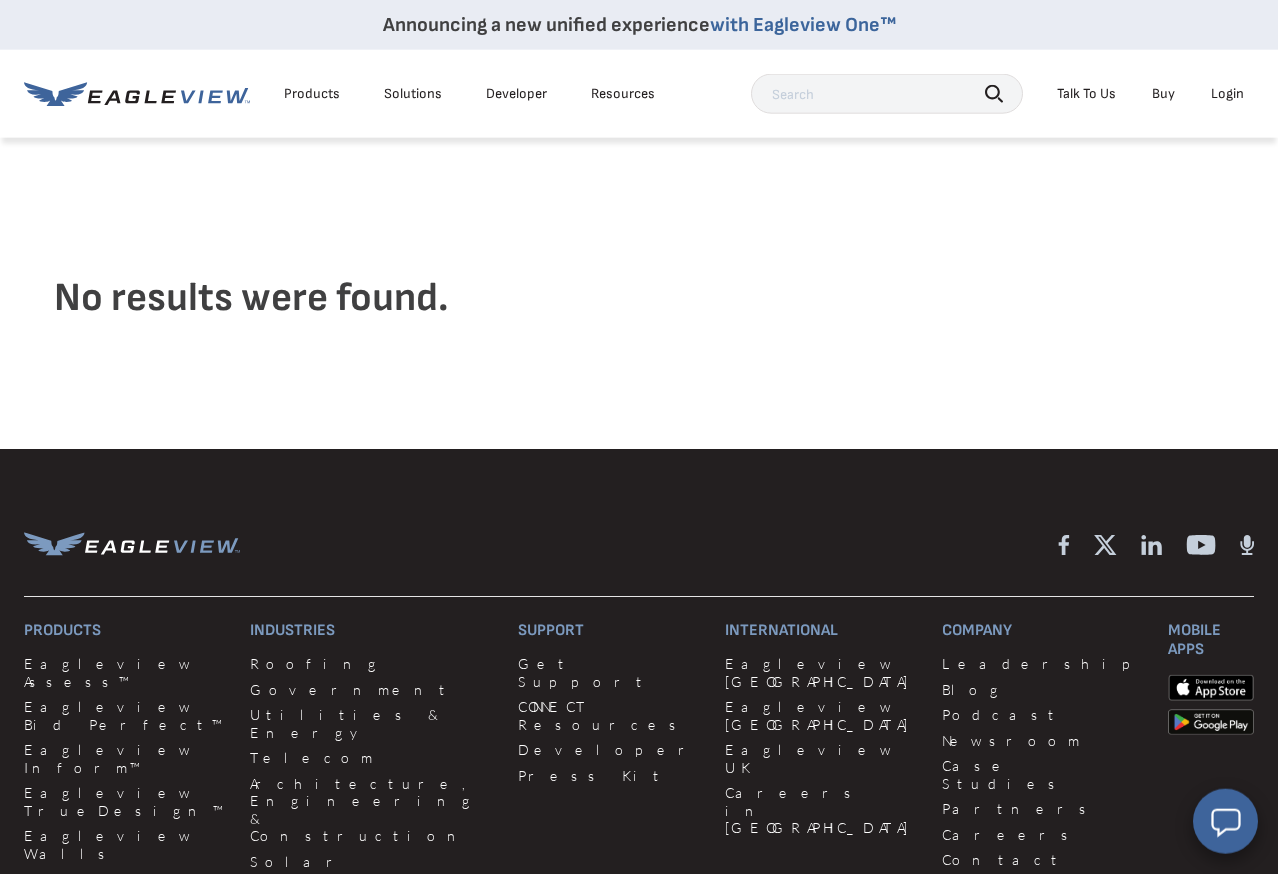 scroll, scrollTop: 306, scrollLeft: 0, axis: vertical 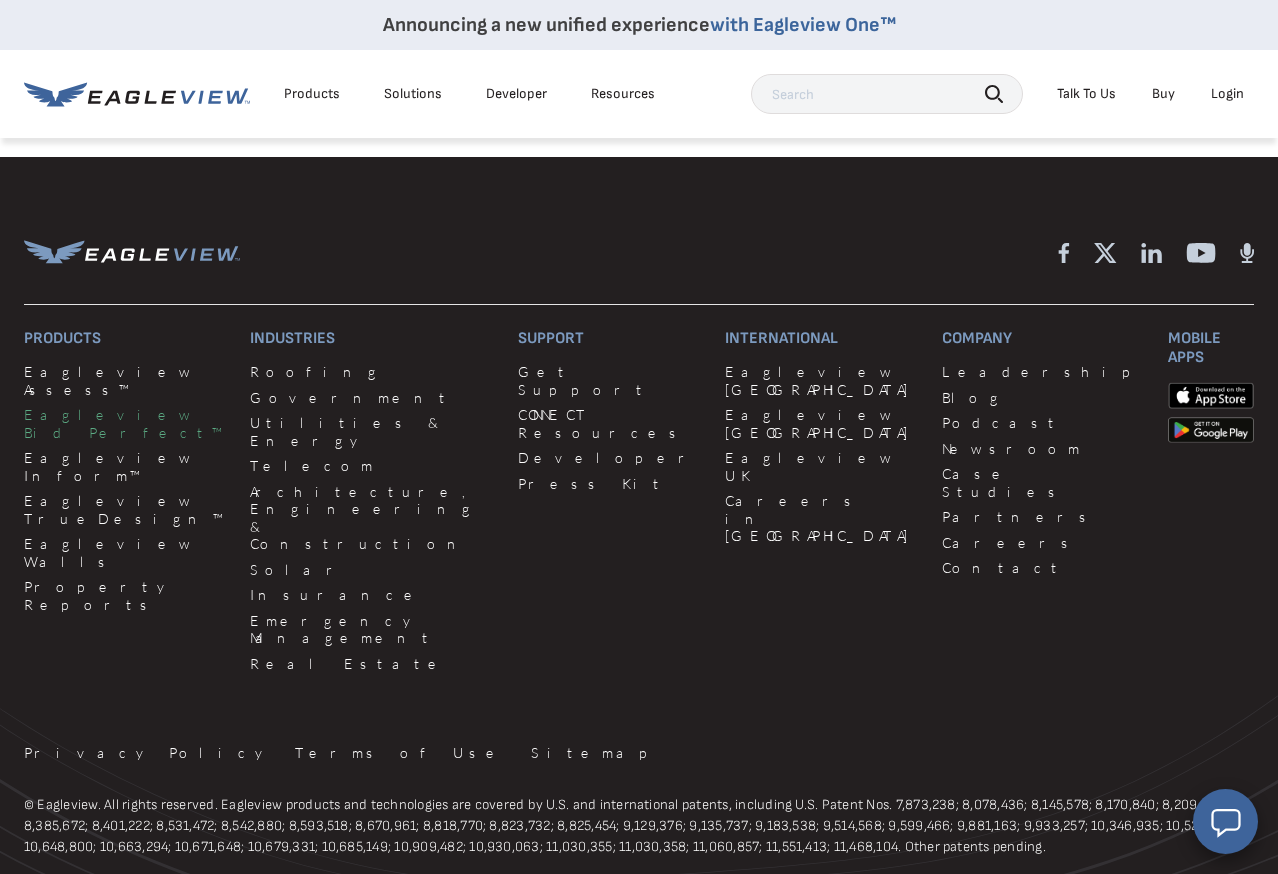 click on "Eagleview Bid Perfect™" at bounding box center (125, 423) 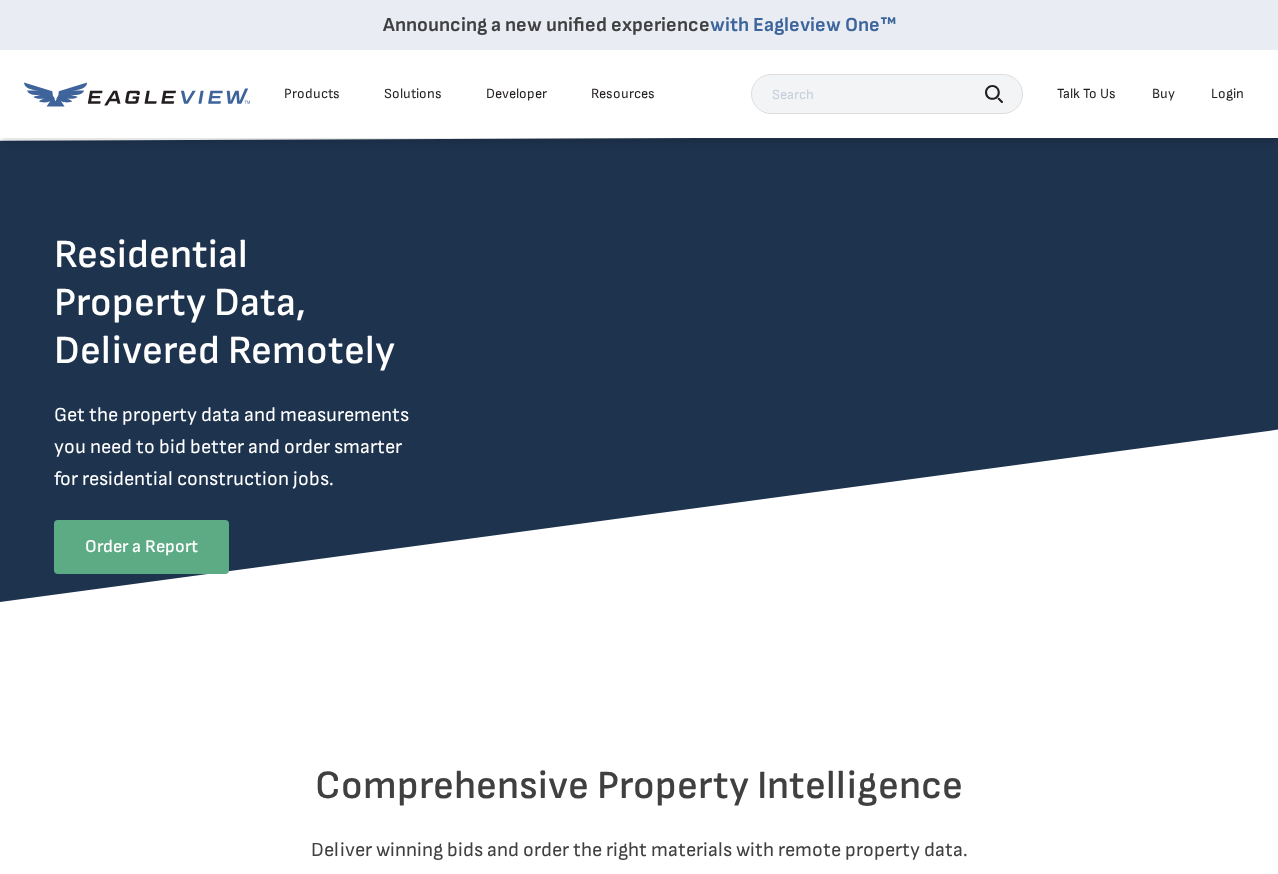 scroll, scrollTop: 0, scrollLeft: 0, axis: both 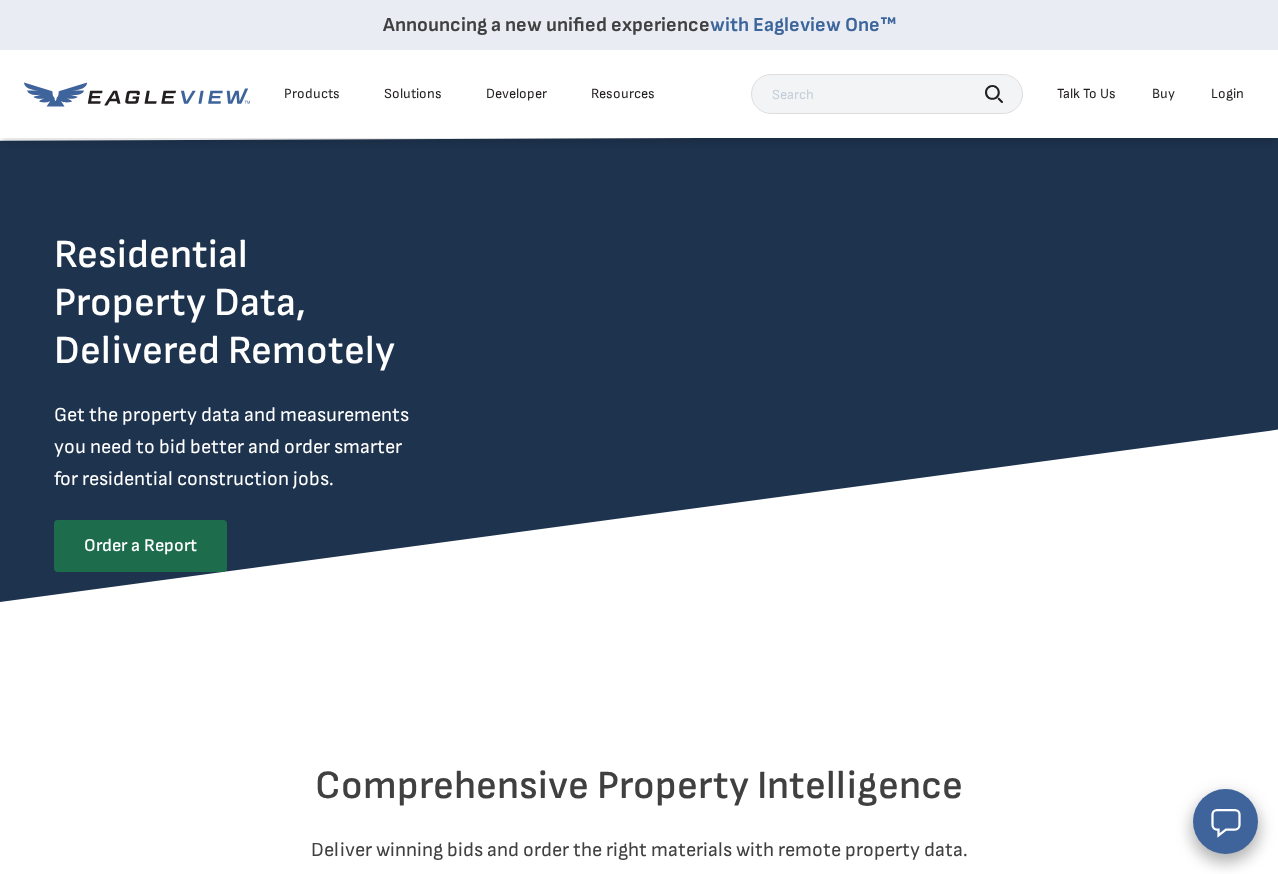 click on "Order a Report" at bounding box center [140, 546] 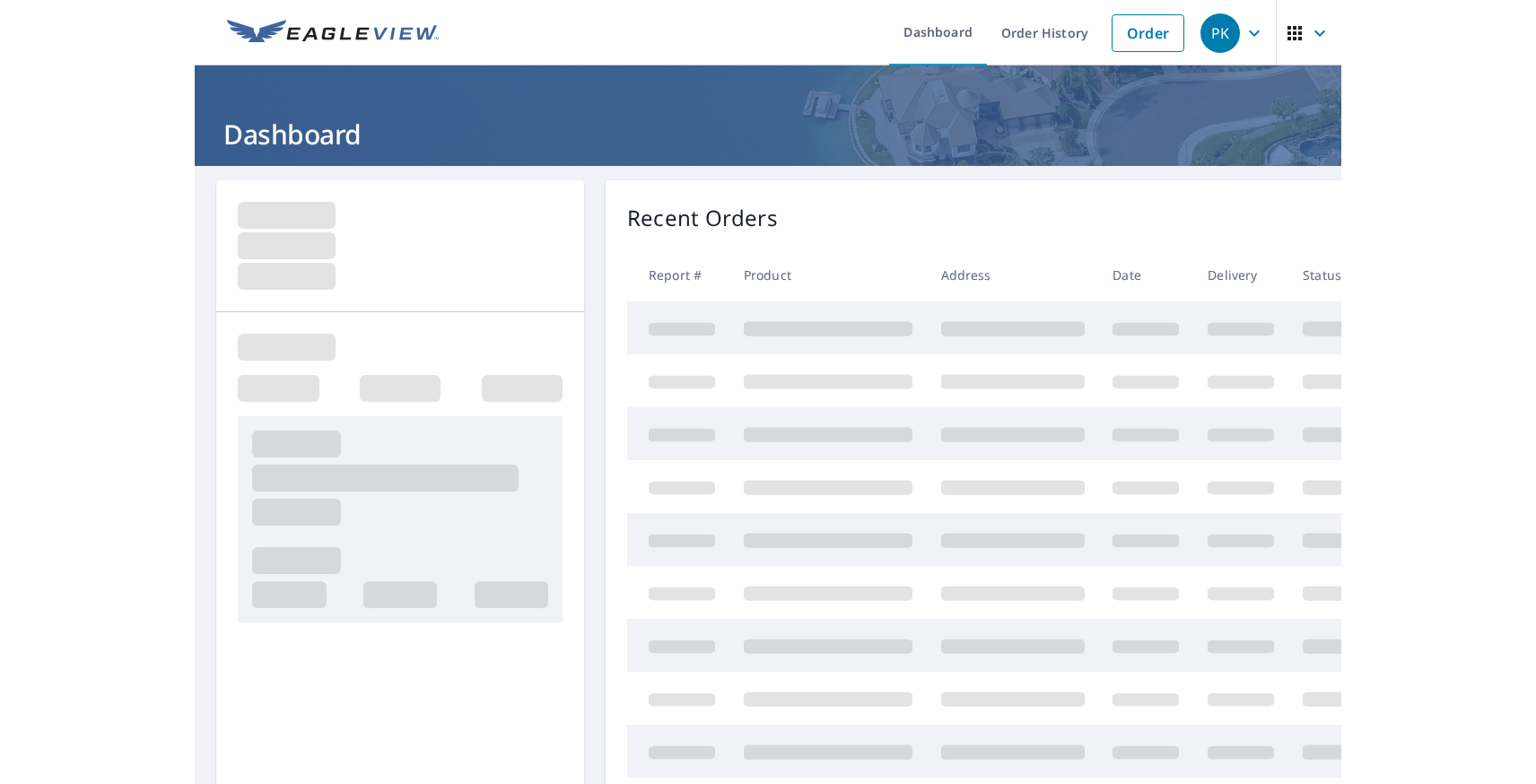 scroll, scrollTop: 0, scrollLeft: 0, axis: both 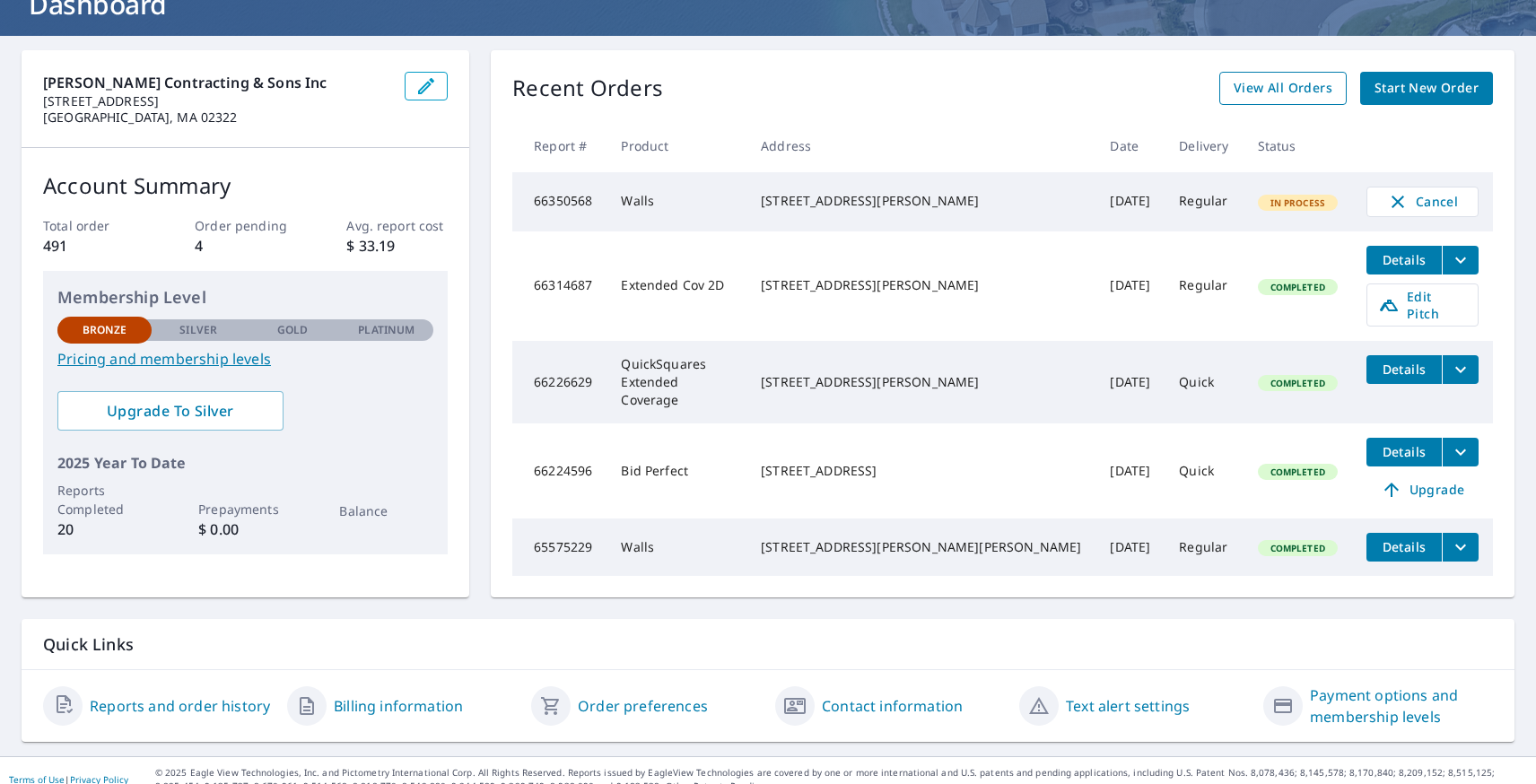 click on "View All Orders" at bounding box center (1283, 88) 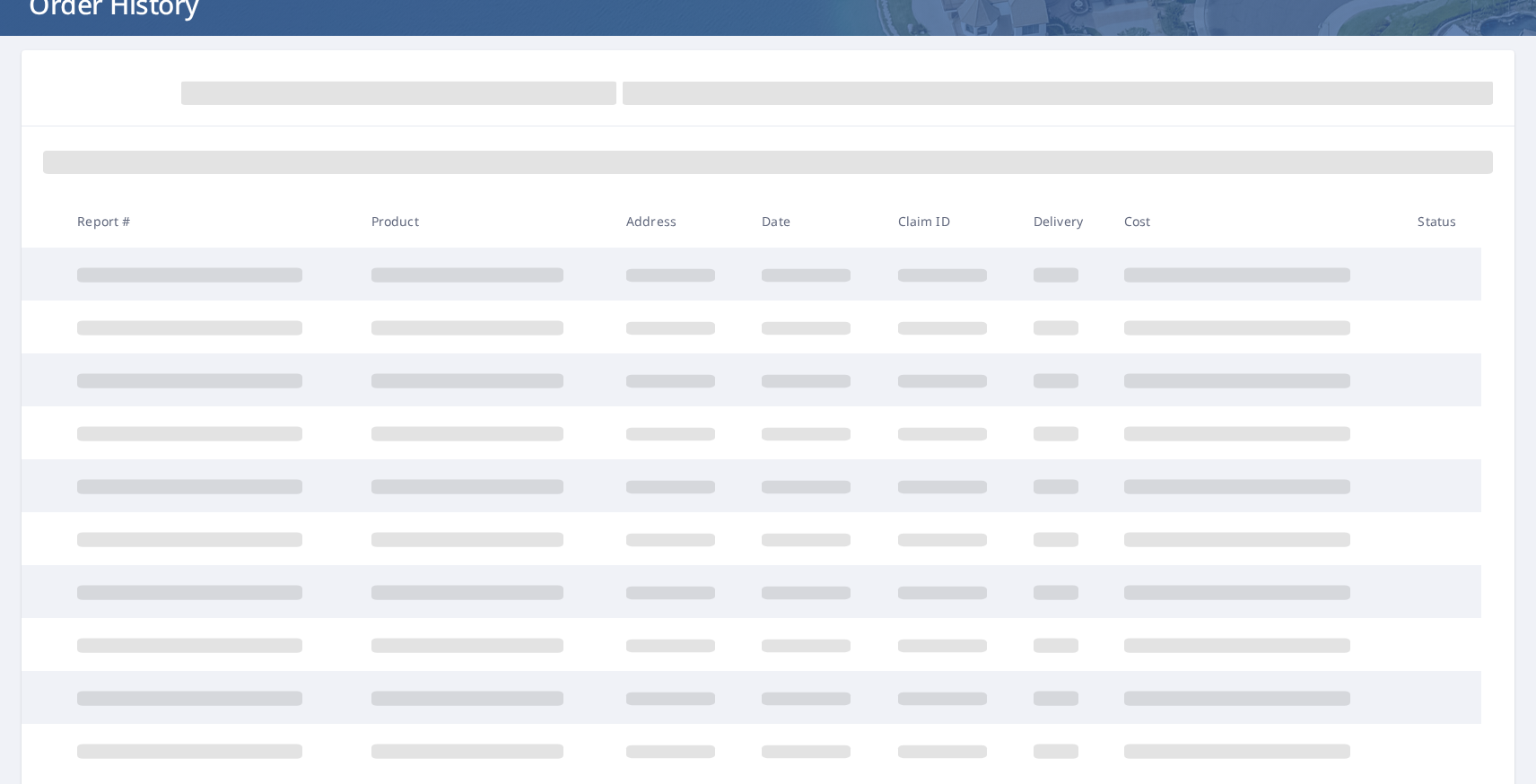 scroll, scrollTop: 59, scrollLeft: 0, axis: vertical 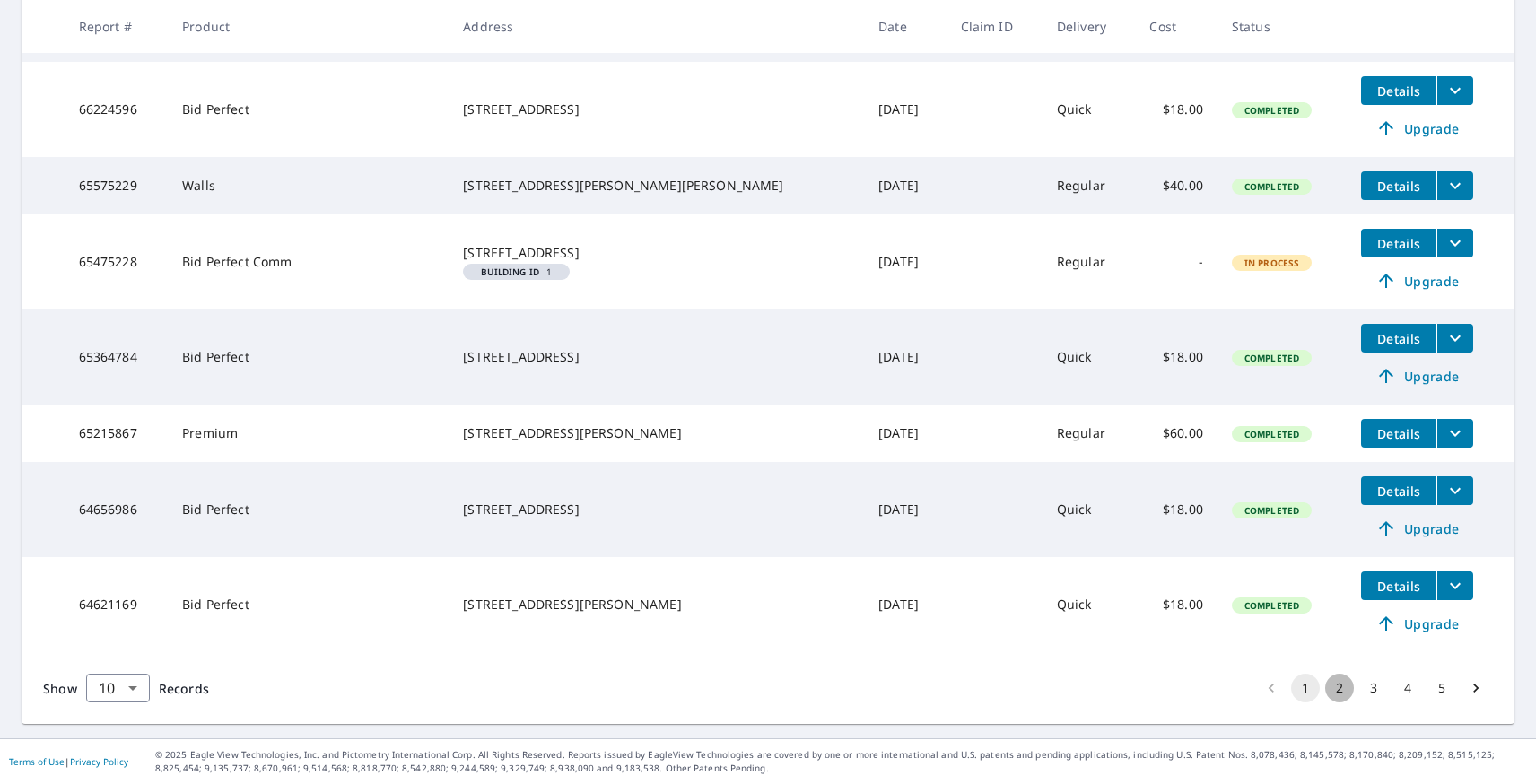 click on "2" at bounding box center (1340, 688) 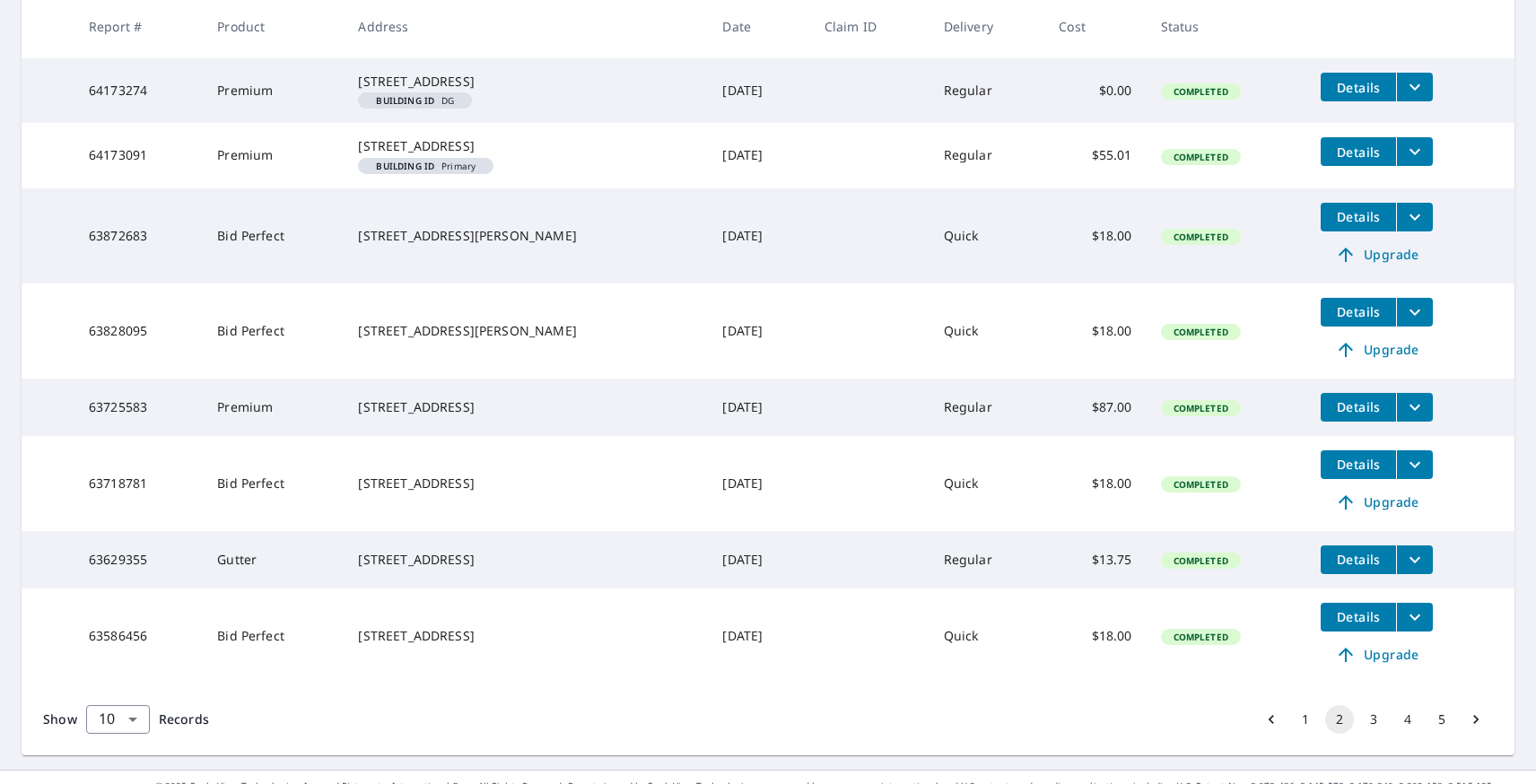 scroll, scrollTop: 581, scrollLeft: 0, axis: vertical 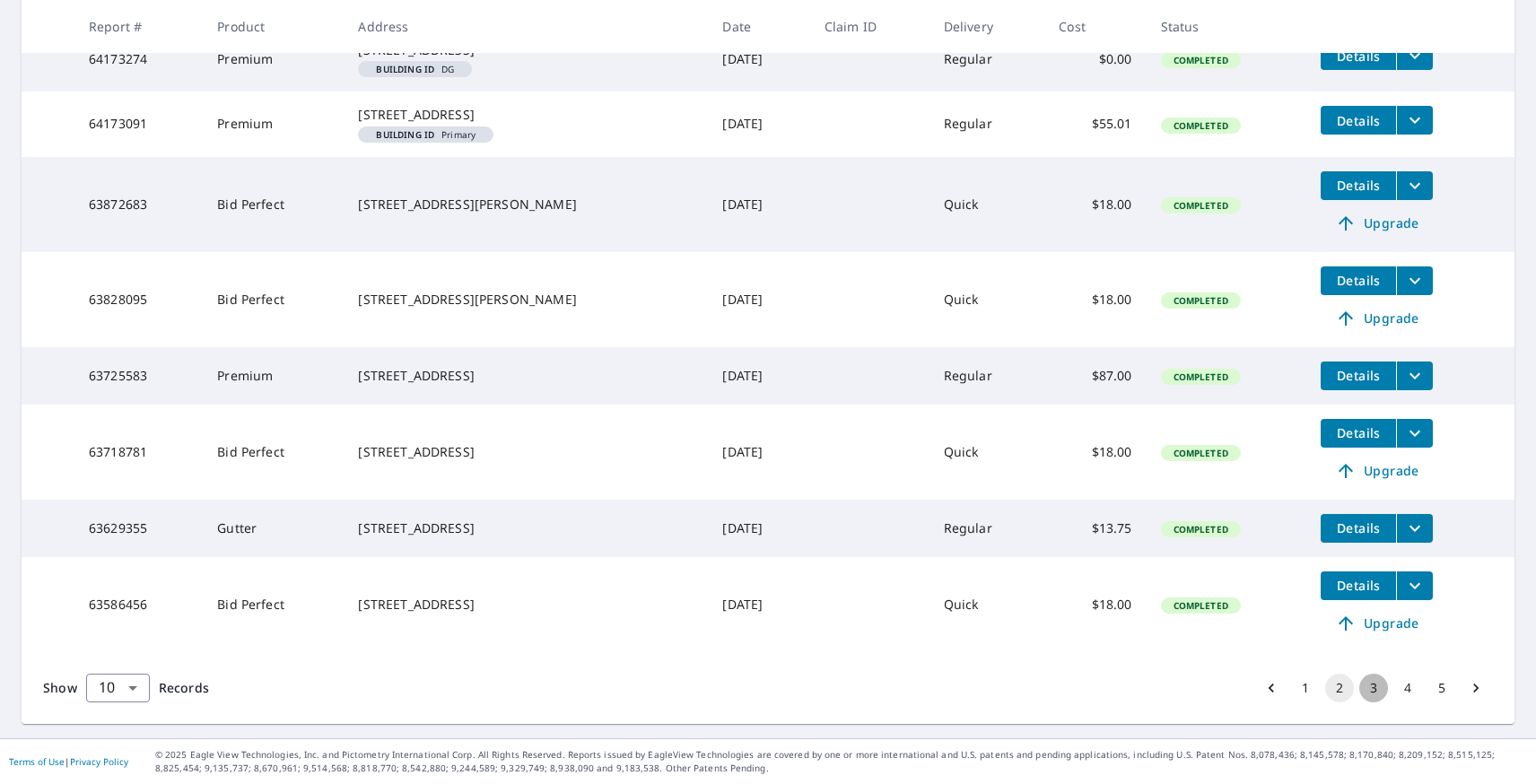 click on "3" at bounding box center [1374, 688] 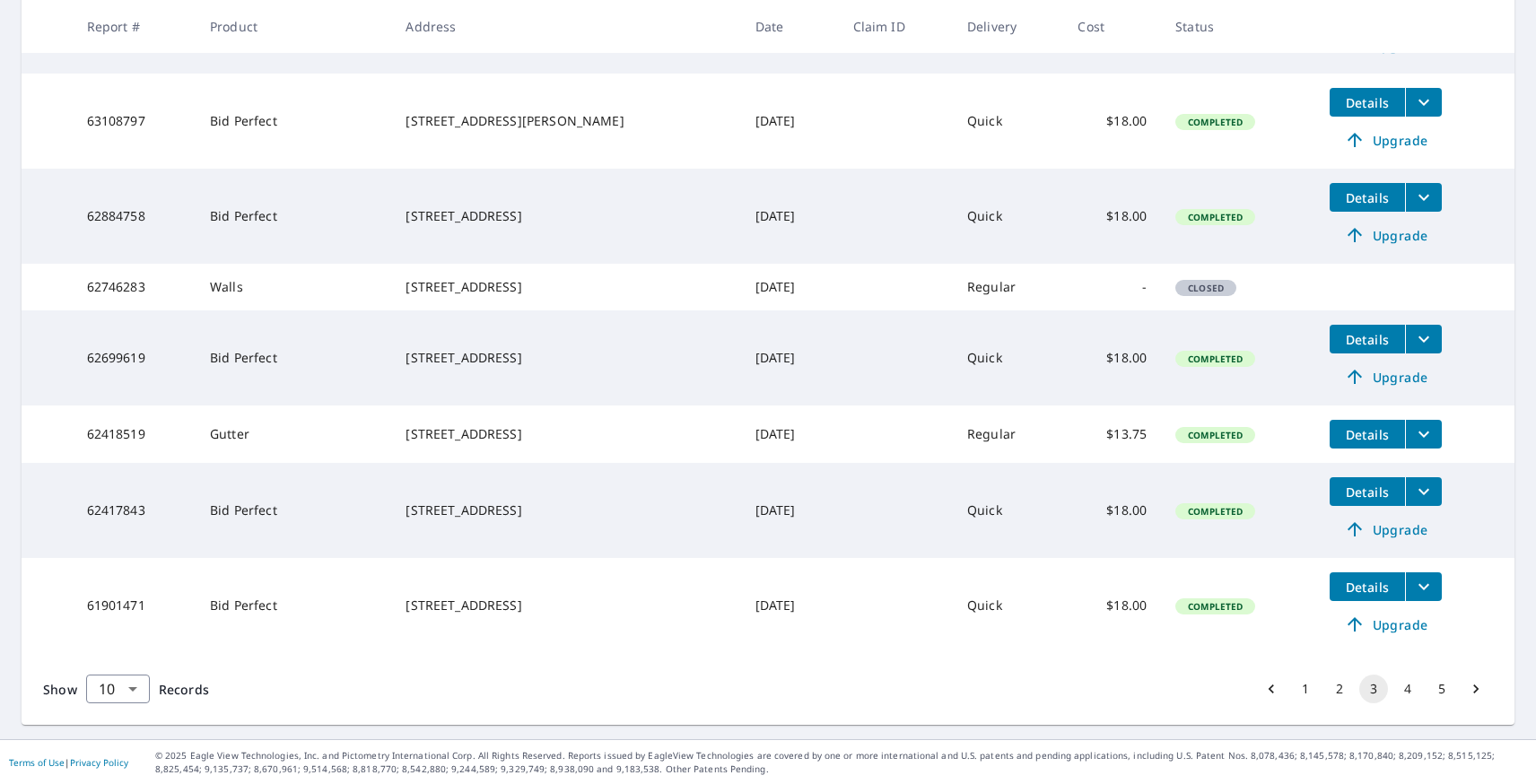 scroll, scrollTop: 610, scrollLeft: 0, axis: vertical 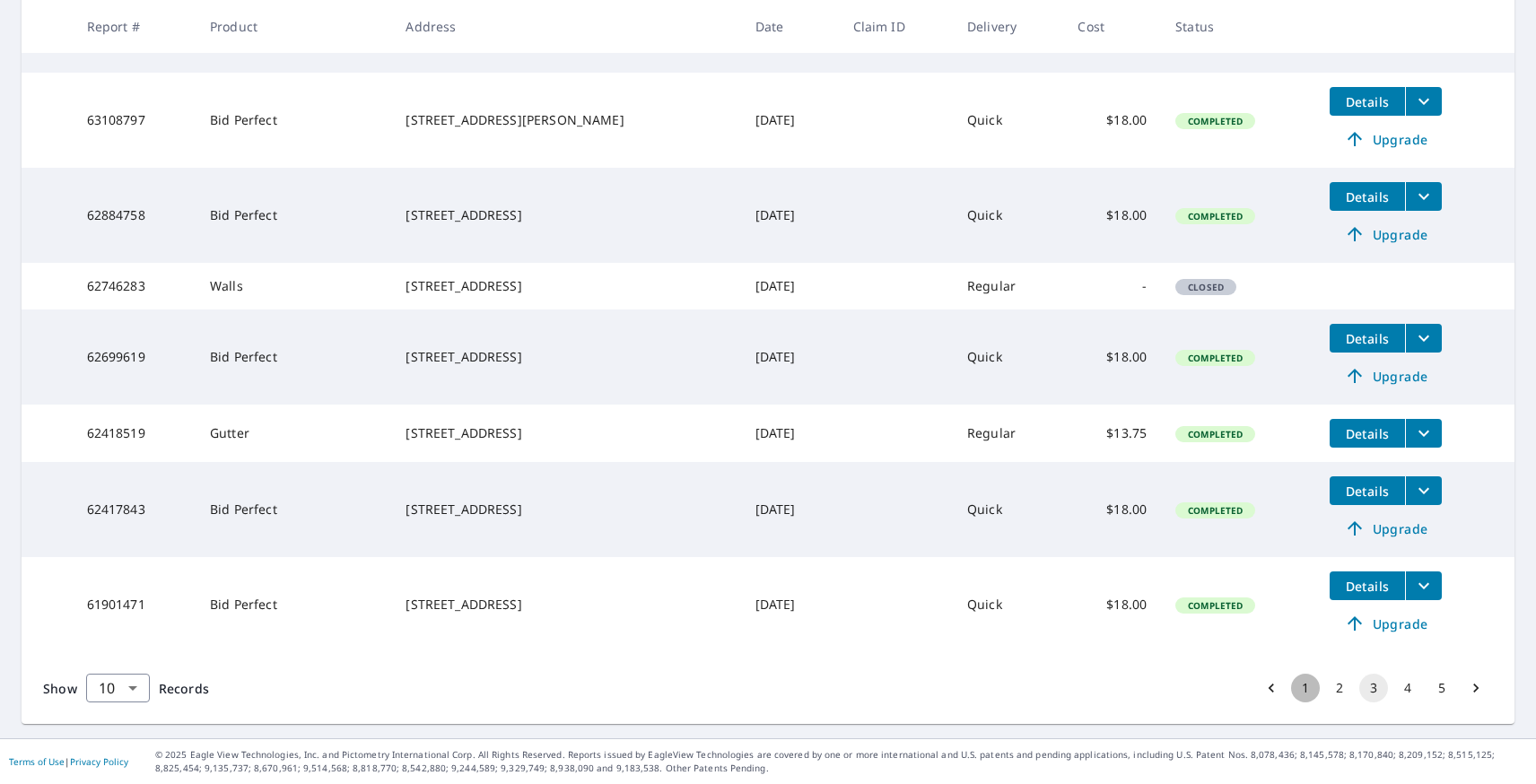 click on "1" at bounding box center (1305, 688) 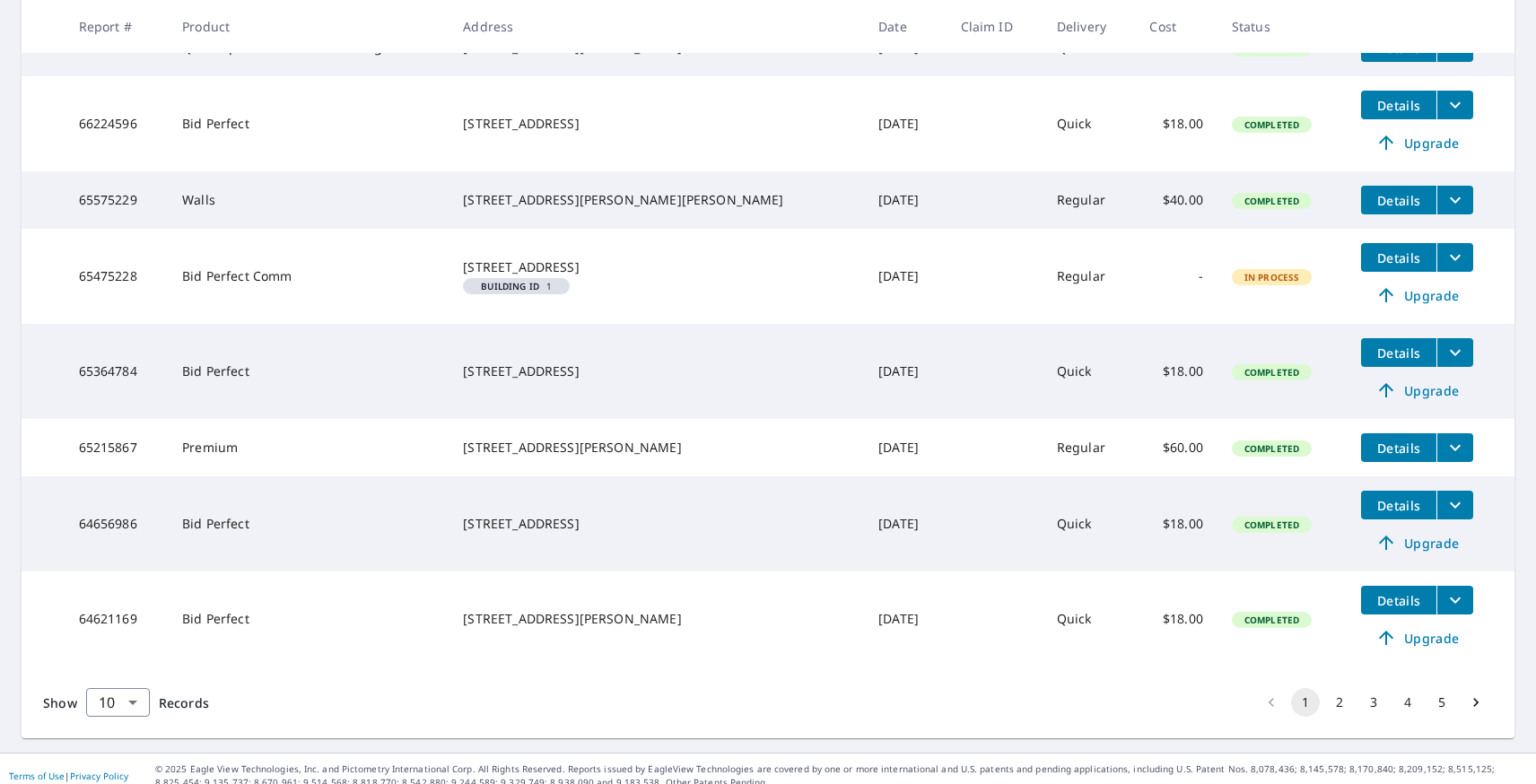 scroll, scrollTop: 576, scrollLeft: 0, axis: vertical 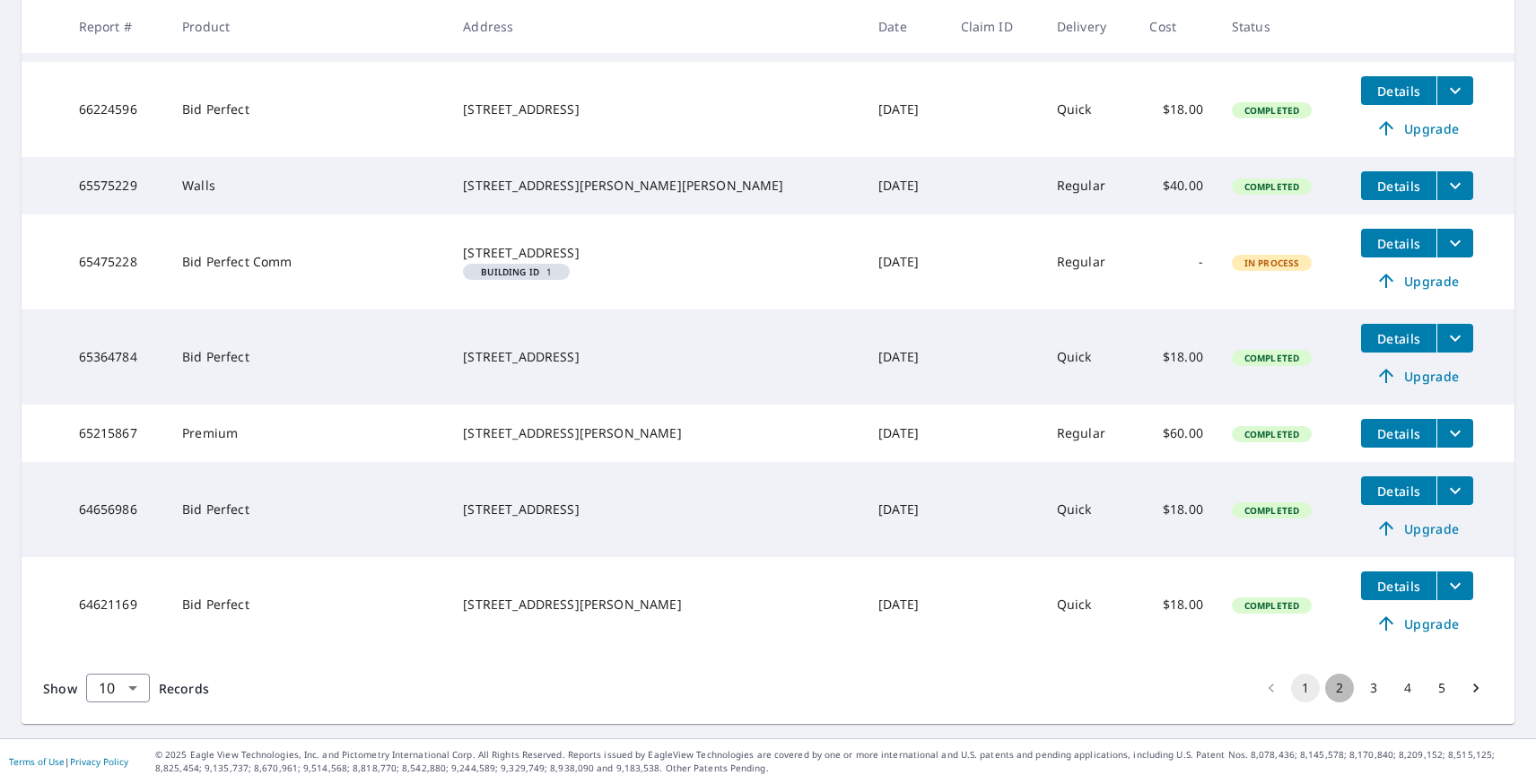 click on "2" at bounding box center [1340, 688] 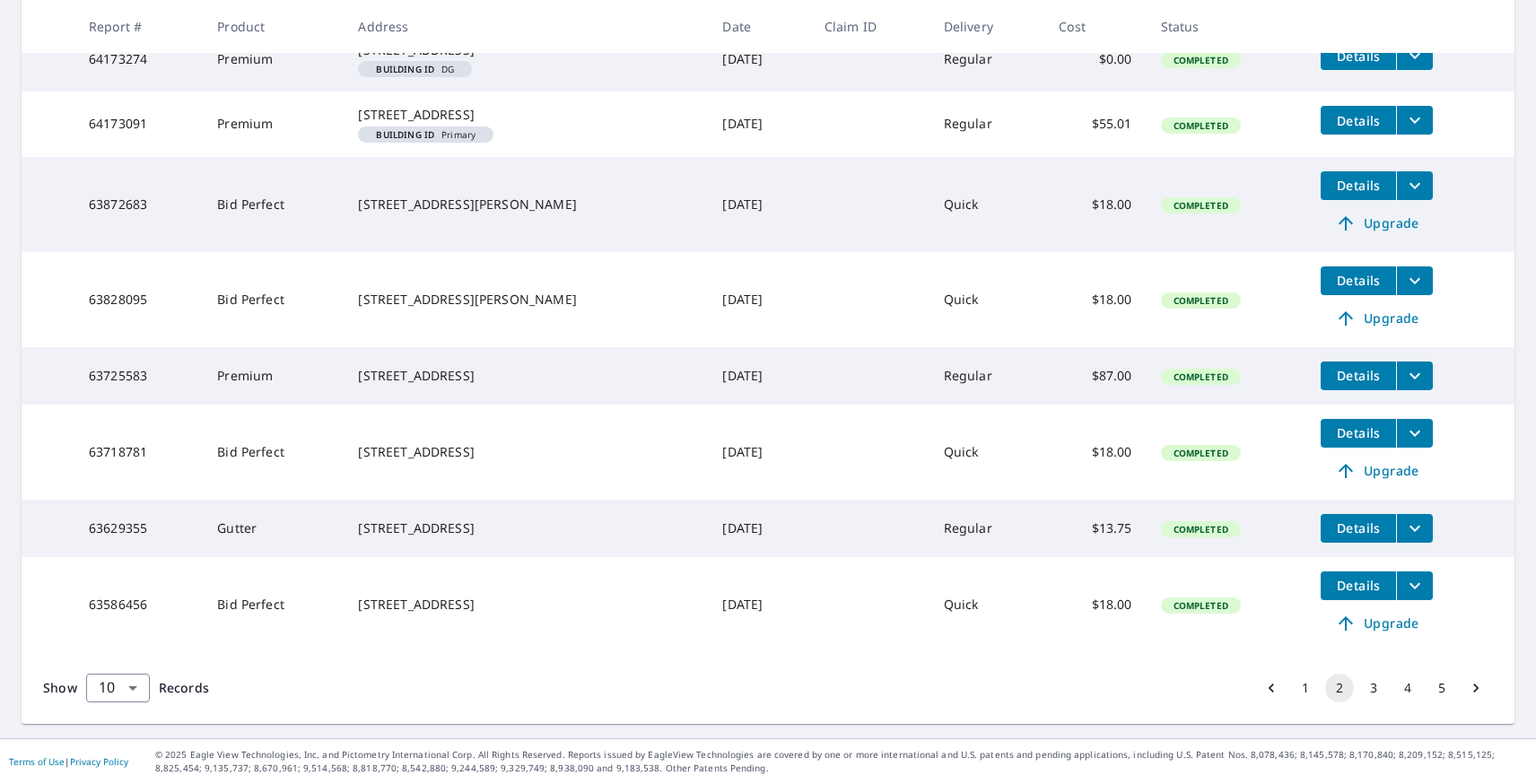 scroll, scrollTop: 581, scrollLeft: 0, axis: vertical 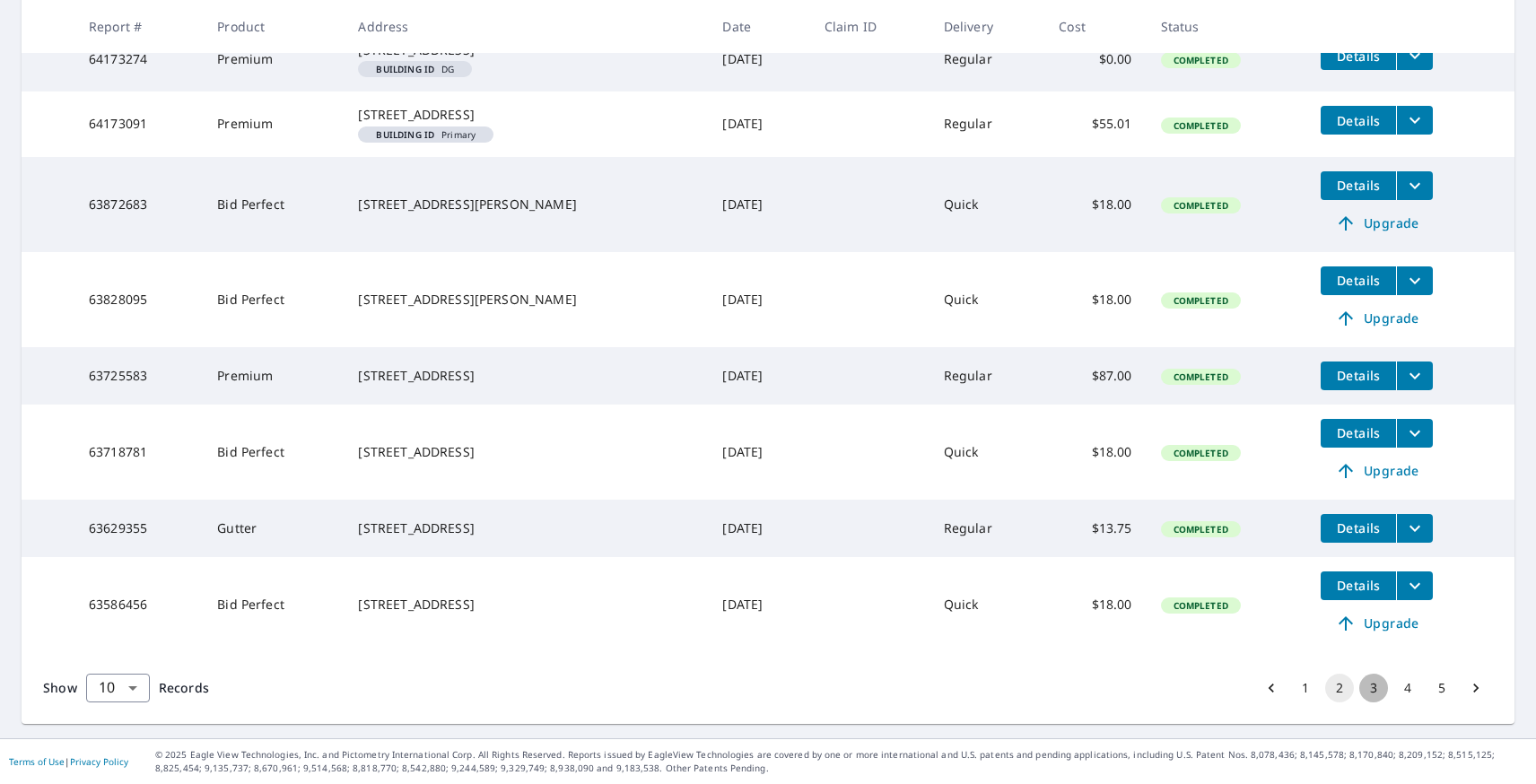 click on "3" at bounding box center (1374, 688) 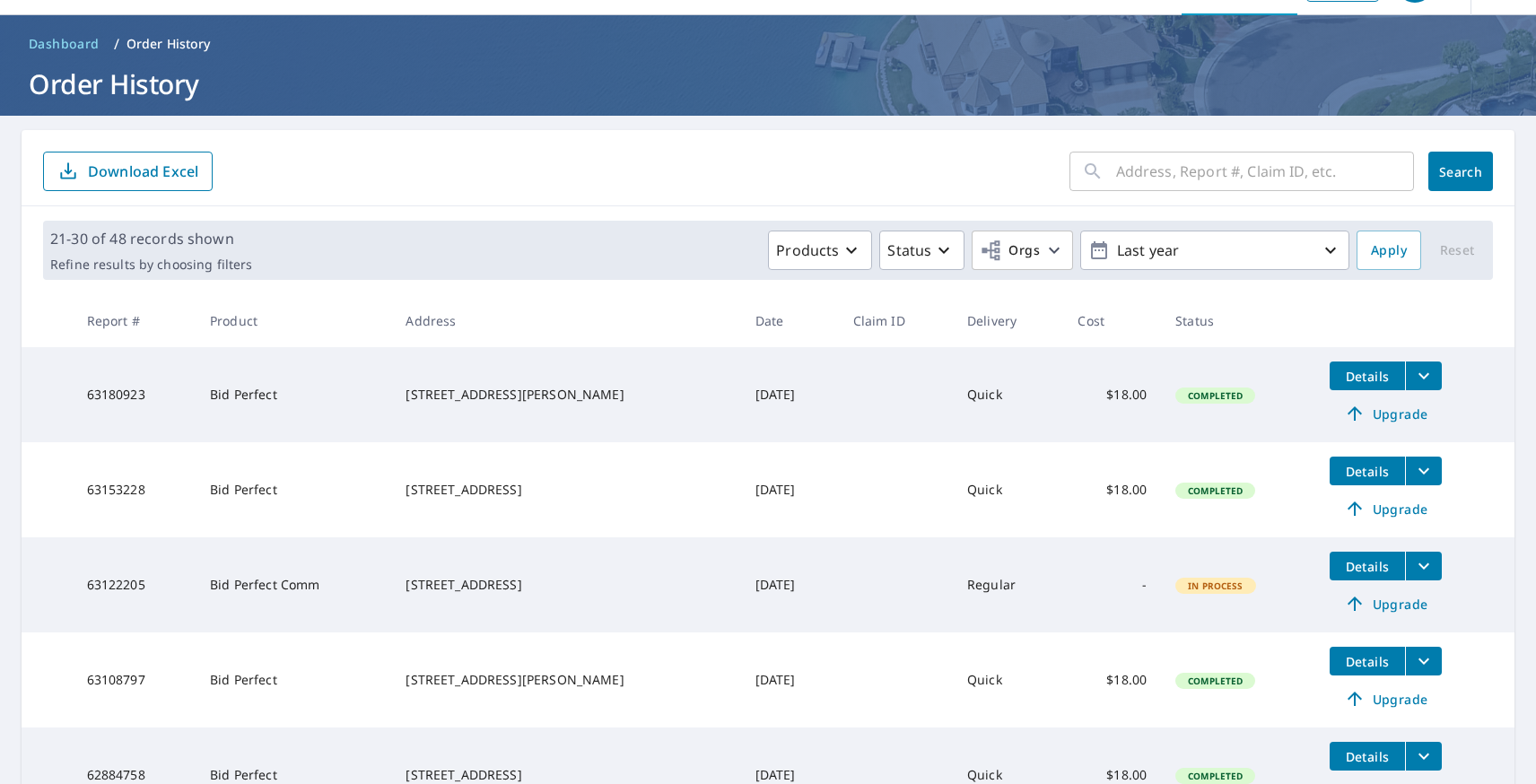 scroll, scrollTop: 0, scrollLeft: 0, axis: both 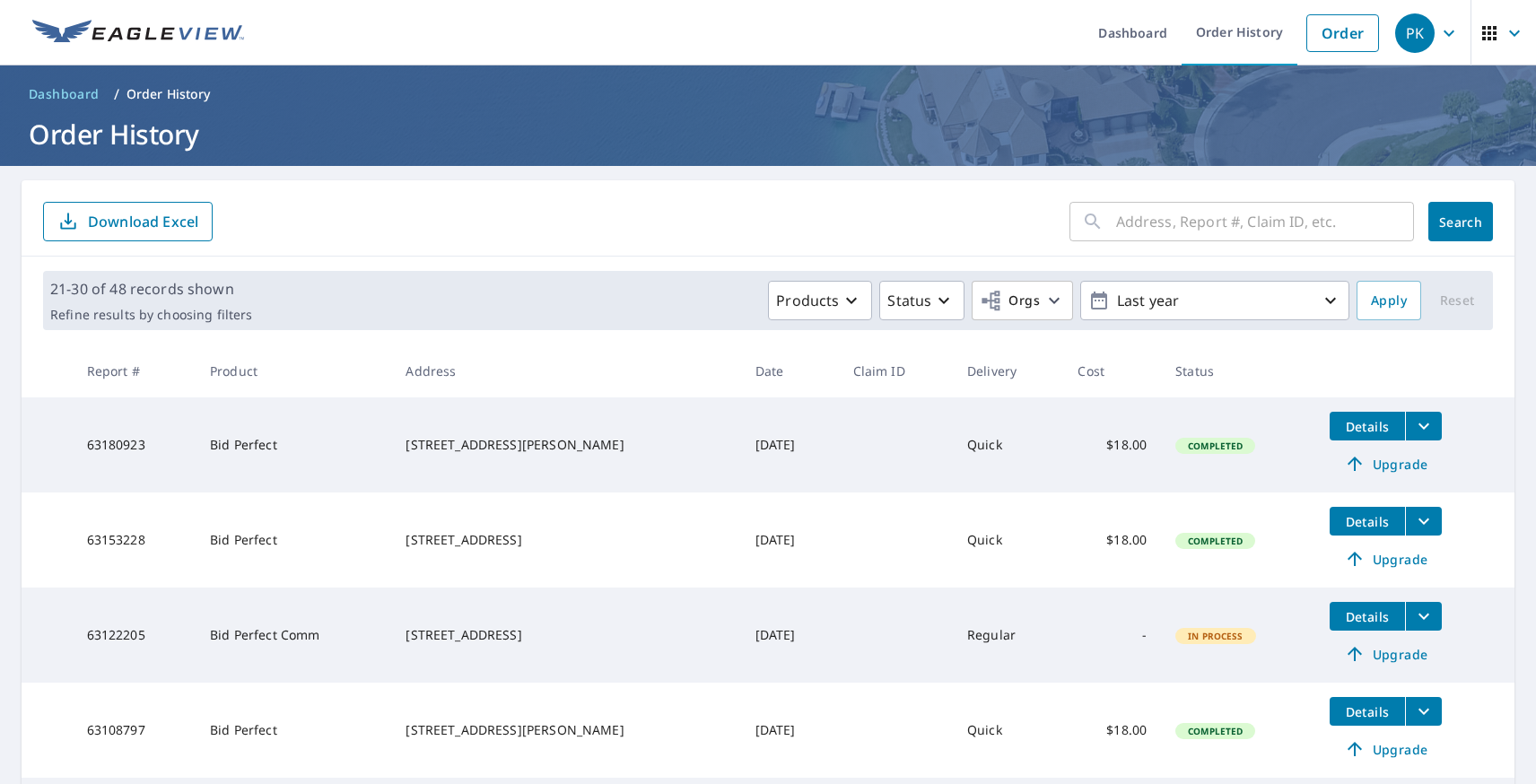 click at bounding box center [1265, 222] 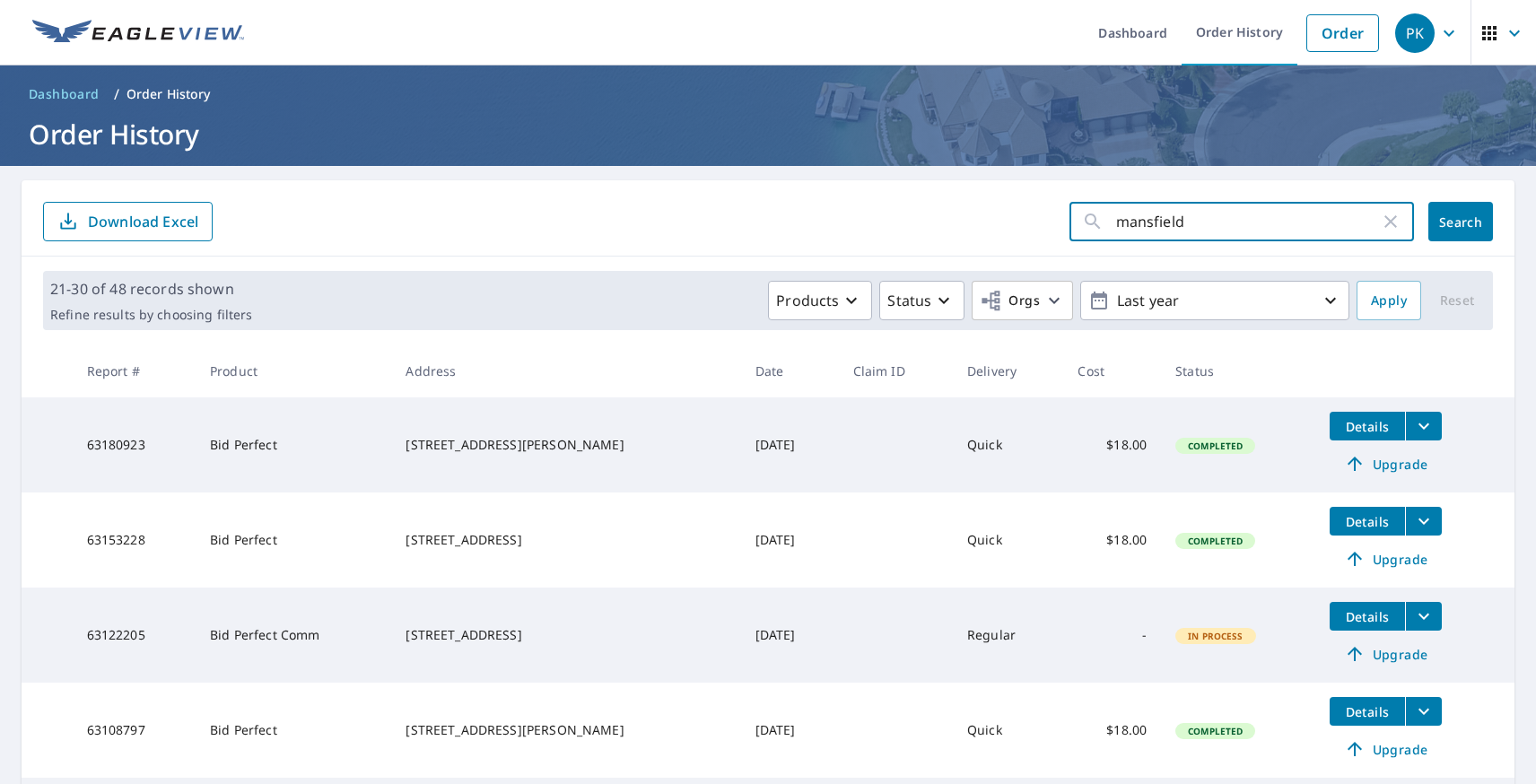 type on "mansfield" 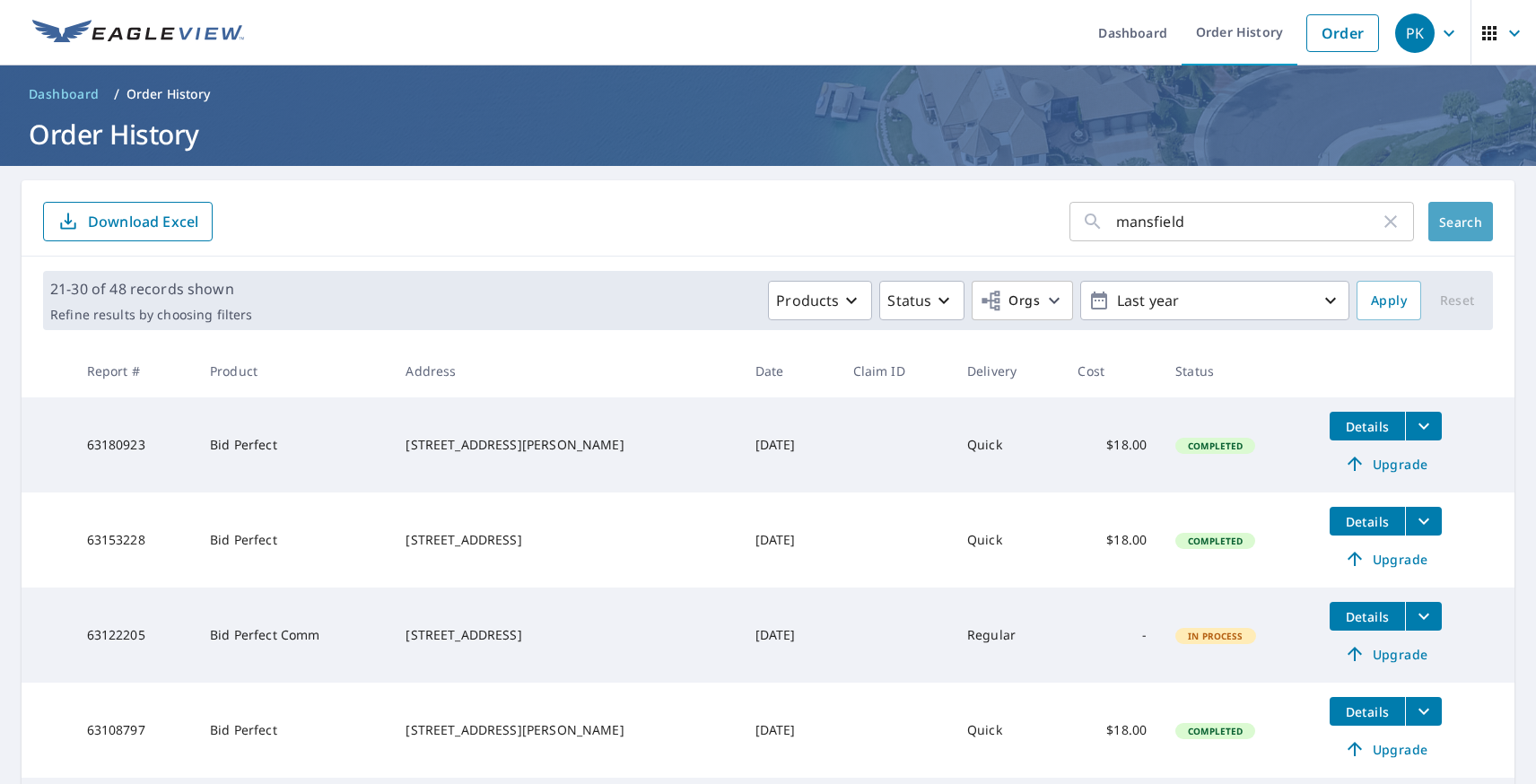 click on "Search" at bounding box center (1461, 222) 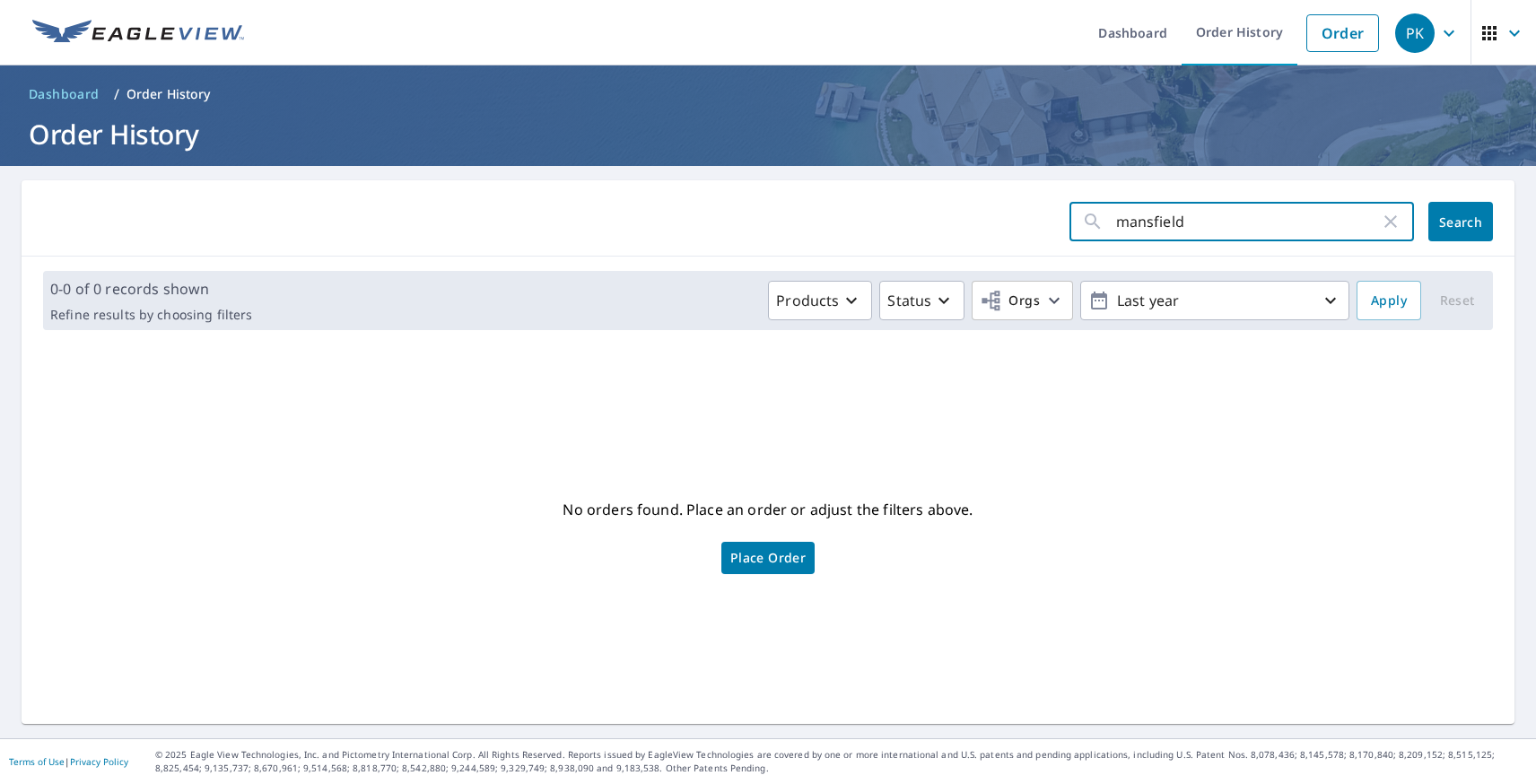 drag, startPoint x: 1309, startPoint y: 217, endPoint x: 886, endPoint y: 217, distance: 423 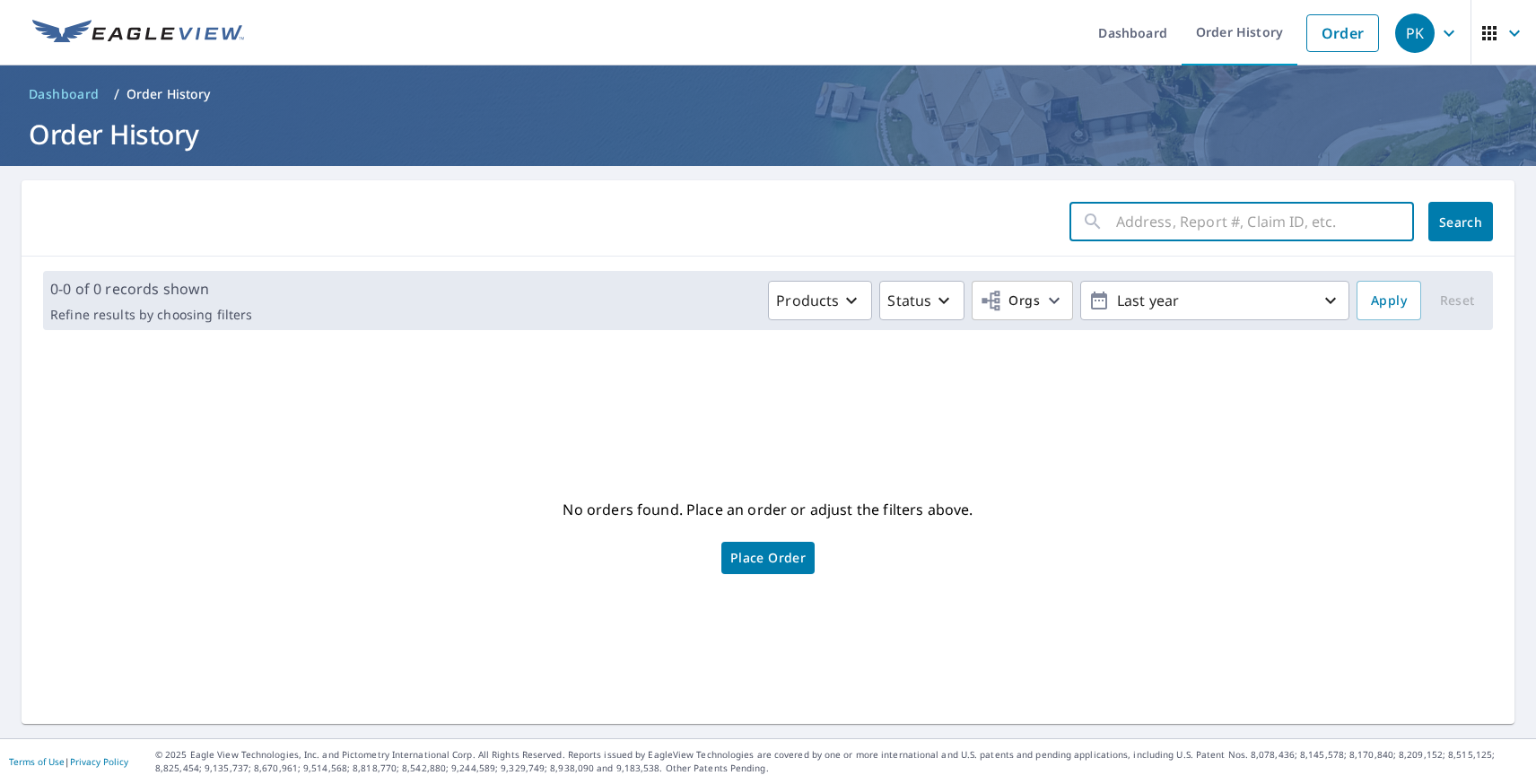 type 